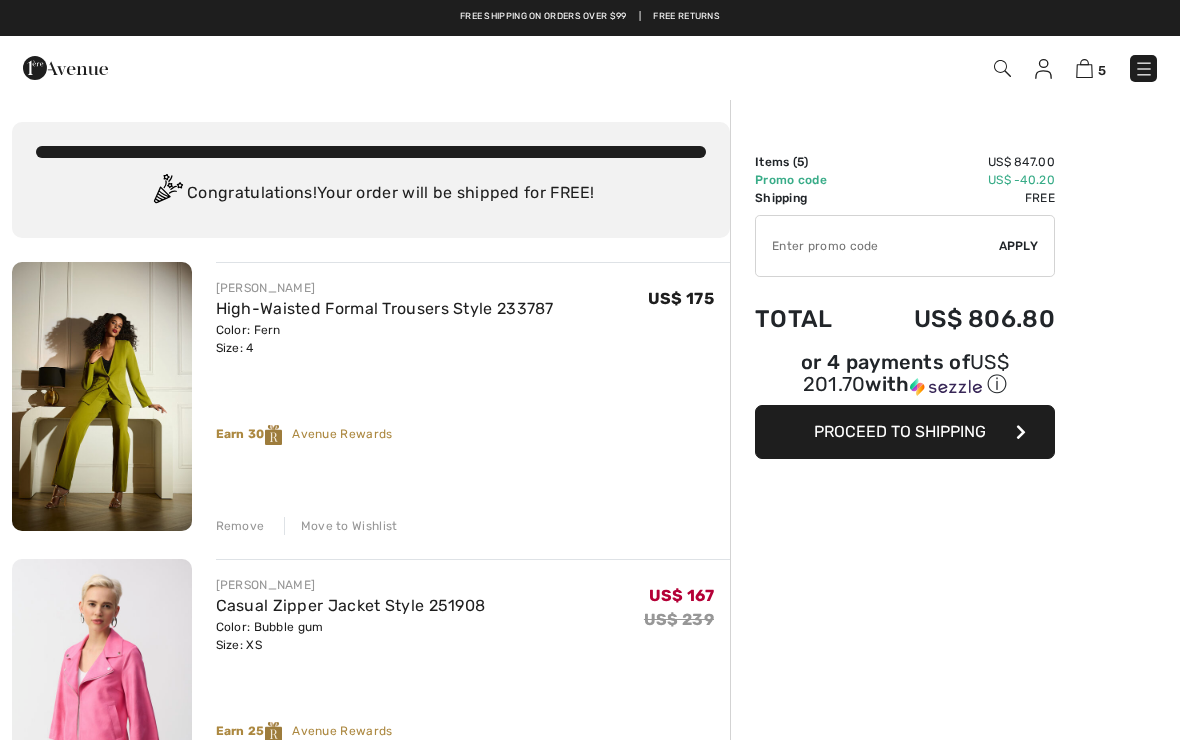 scroll, scrollTop: 0, scrollLeft: 0, axis: both 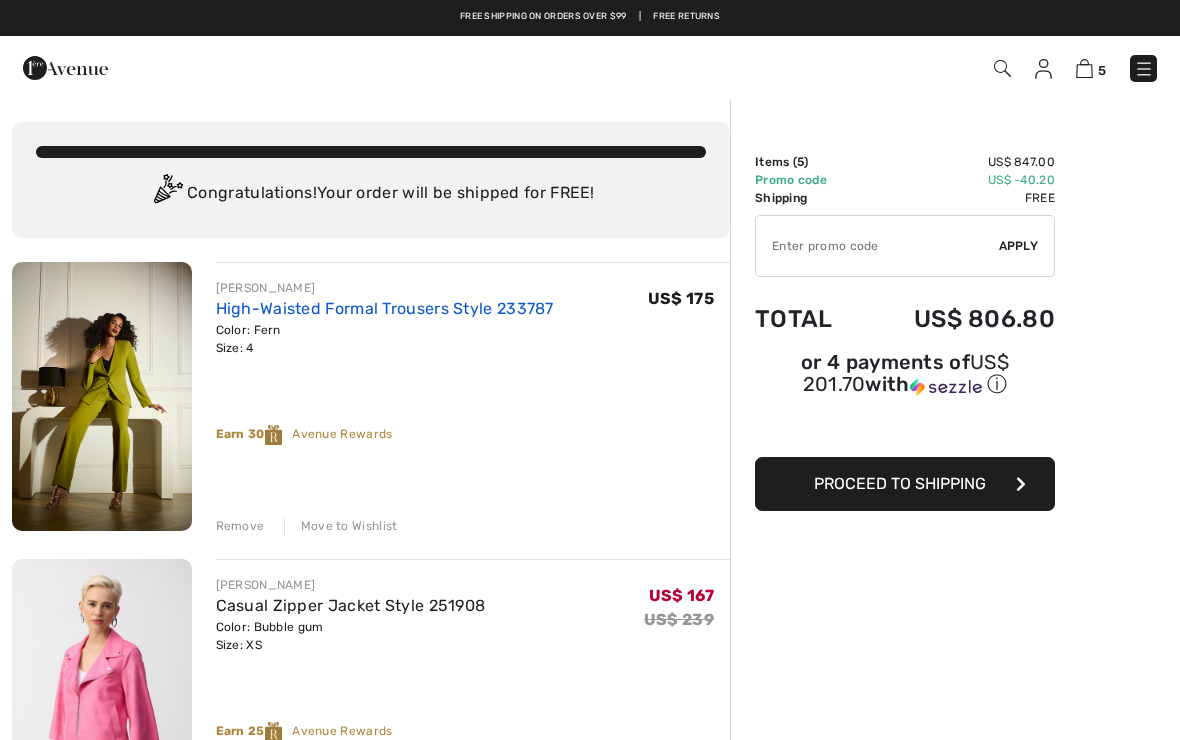 click on "High-Waisted Formal Trousers Style 233787" at bounding box center (385, 308) 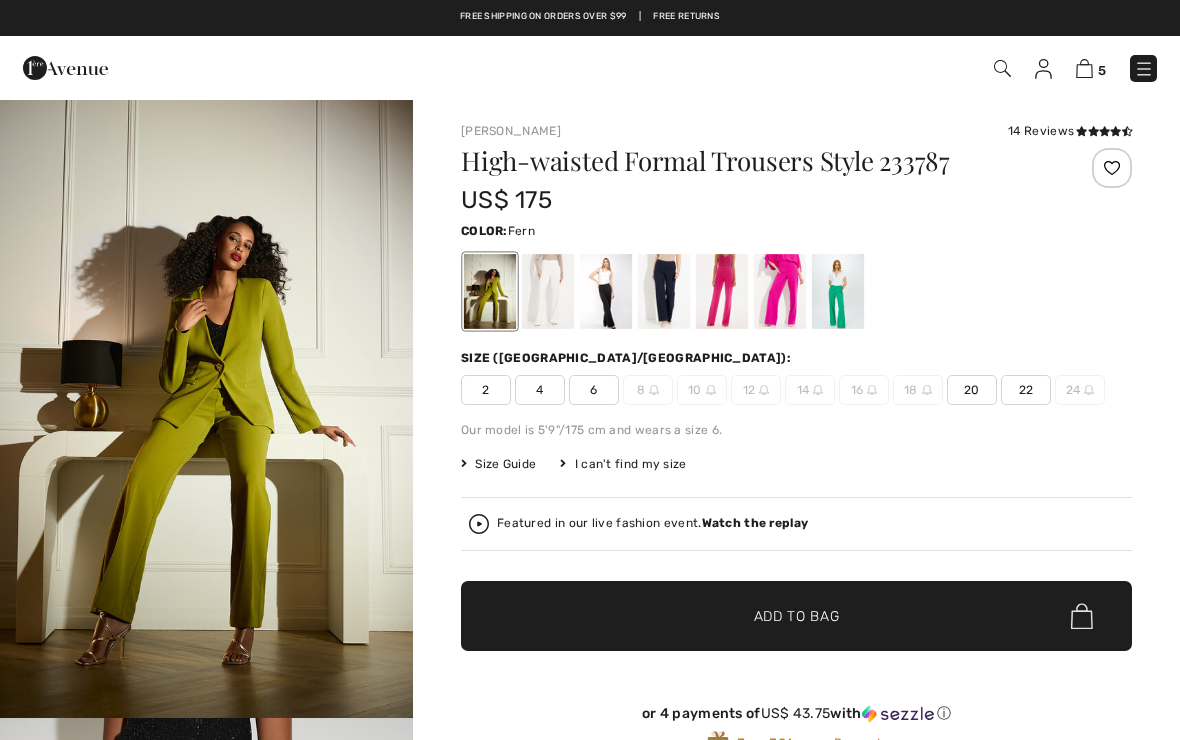 checkbox on "true" 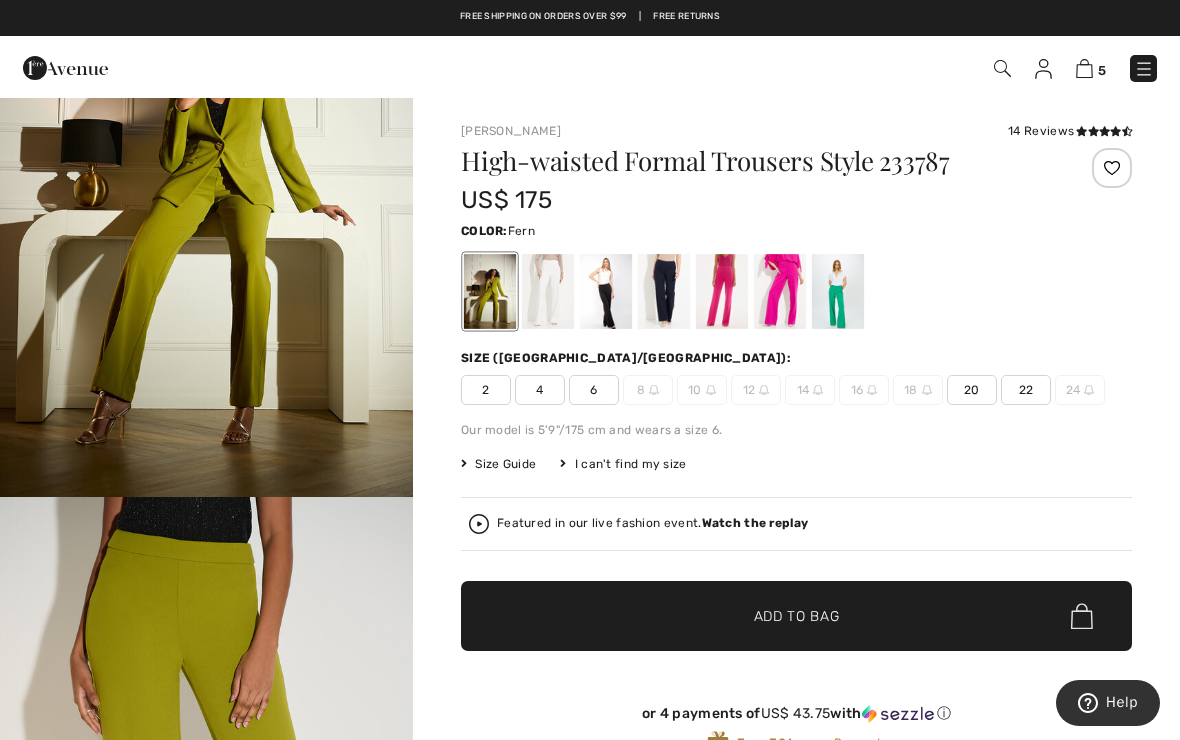 scroll, scrollTop: 286, scrollLeft: 0, axis: vertical 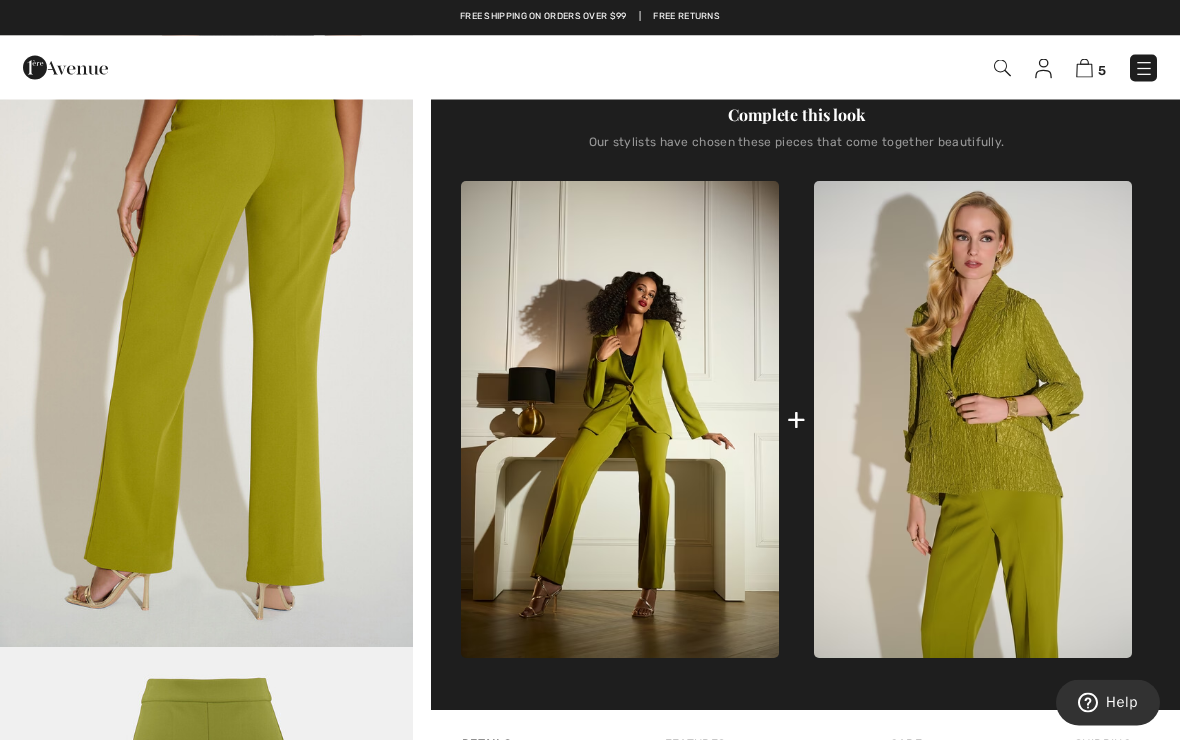 click at bounding box center (620, 420) 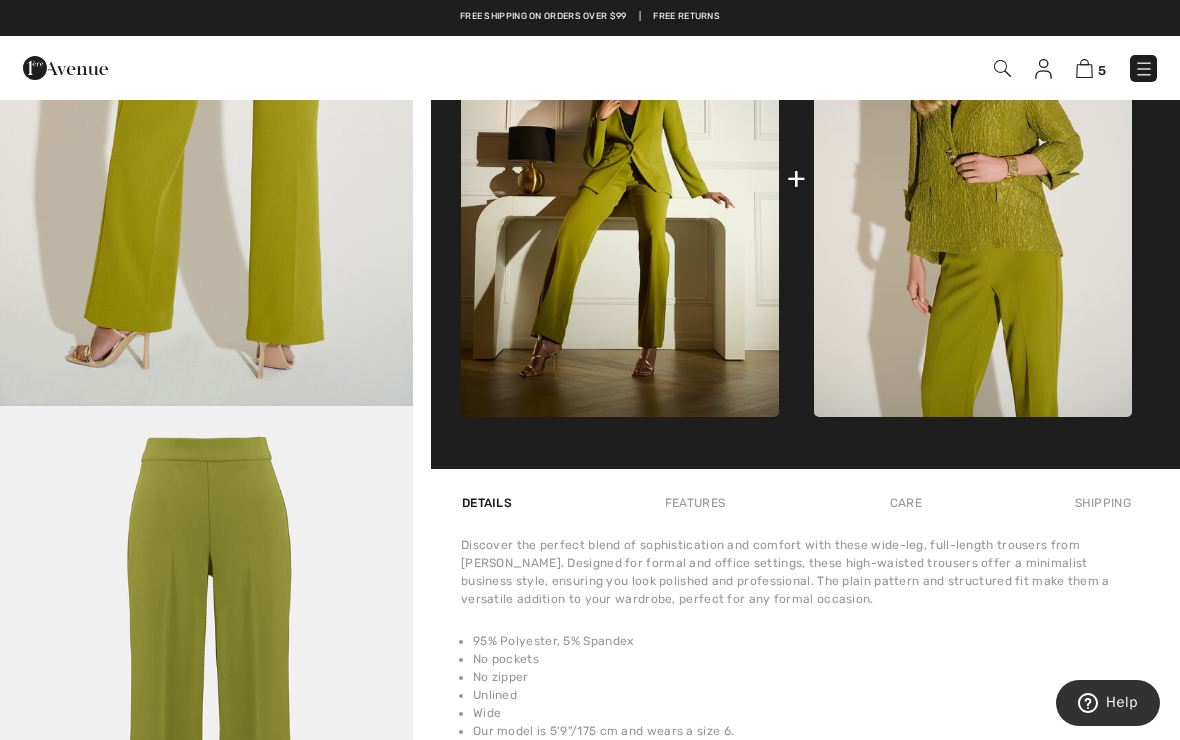 scroll, scrollTop: 876, scrollLeft: 0, axis: vertical 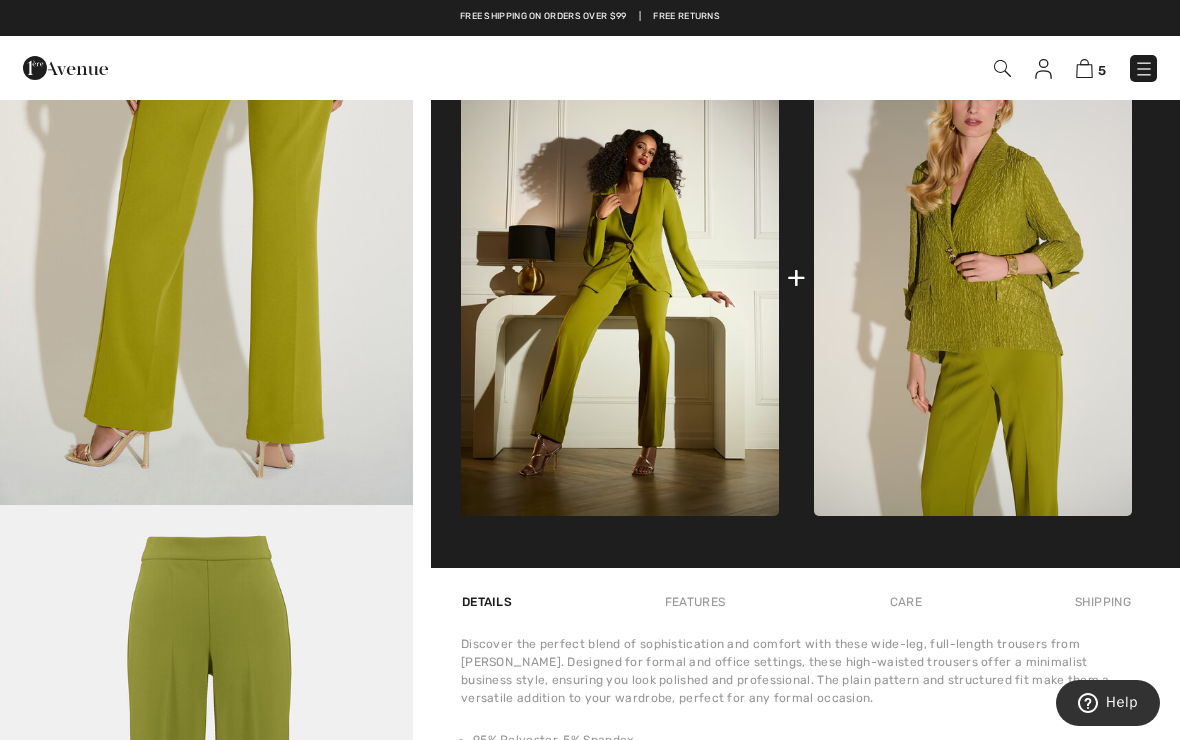 click at bounding box center (620, 277) 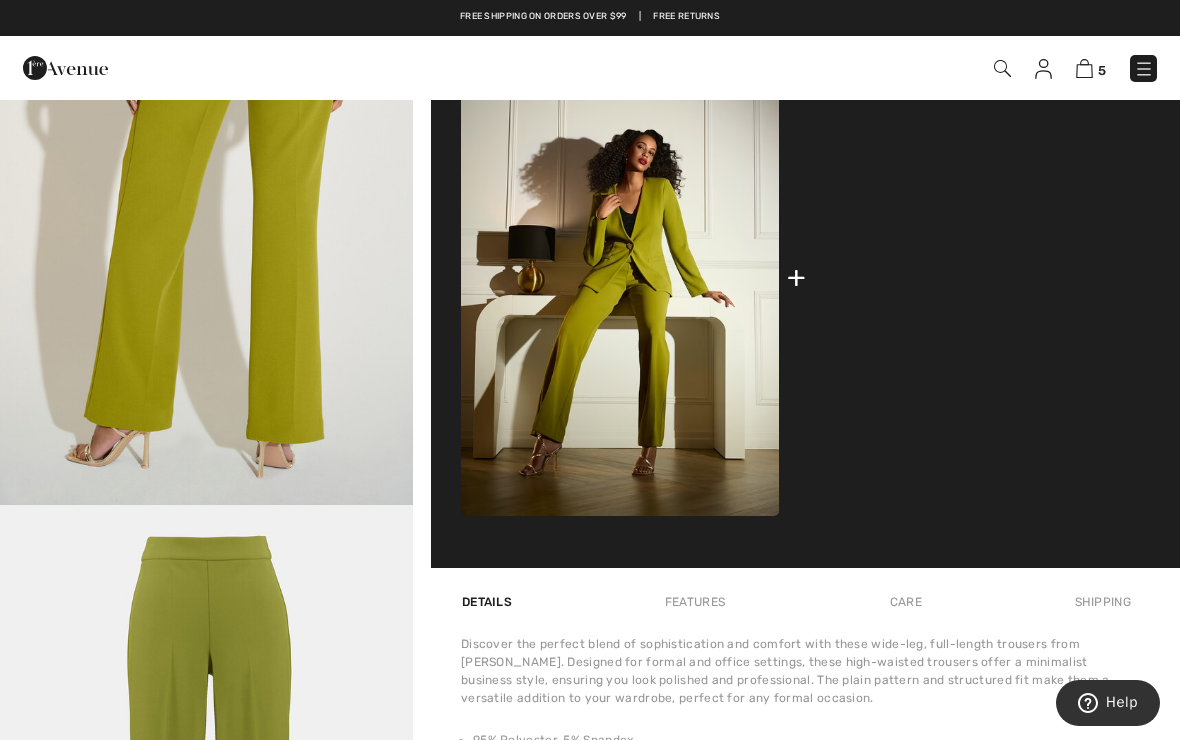 click at bounding box center [973, 277] 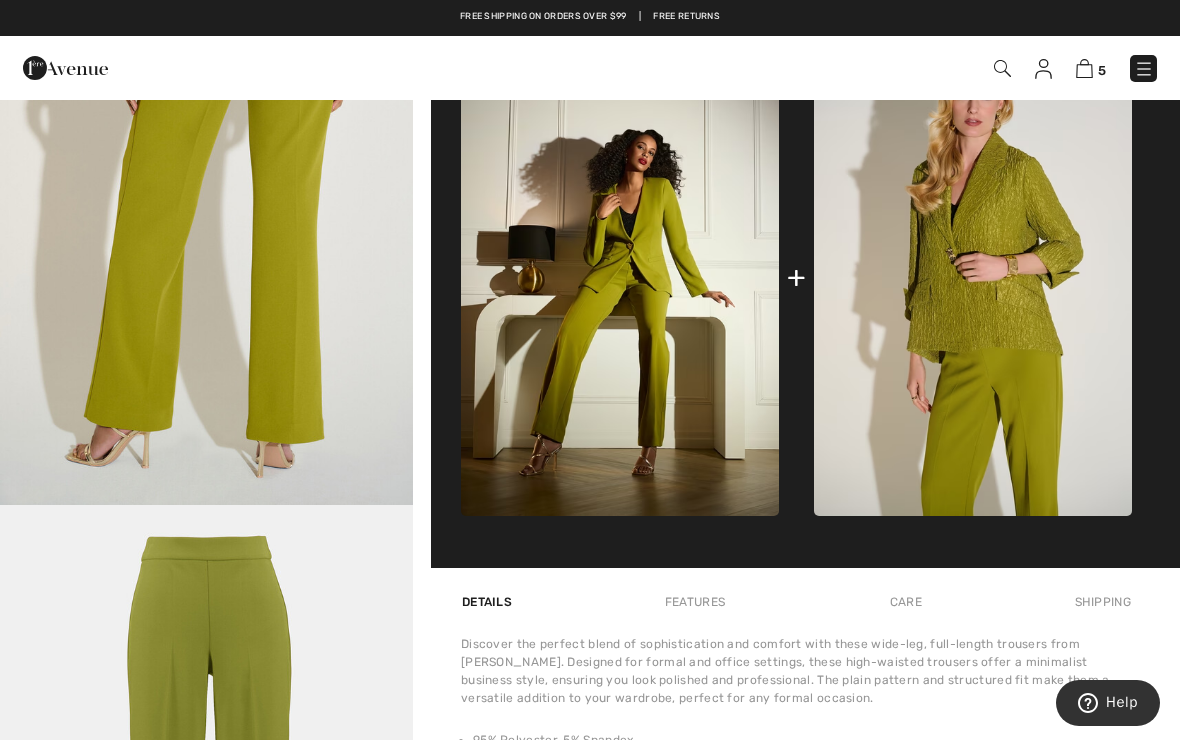 click at bounding box center (620, 277) 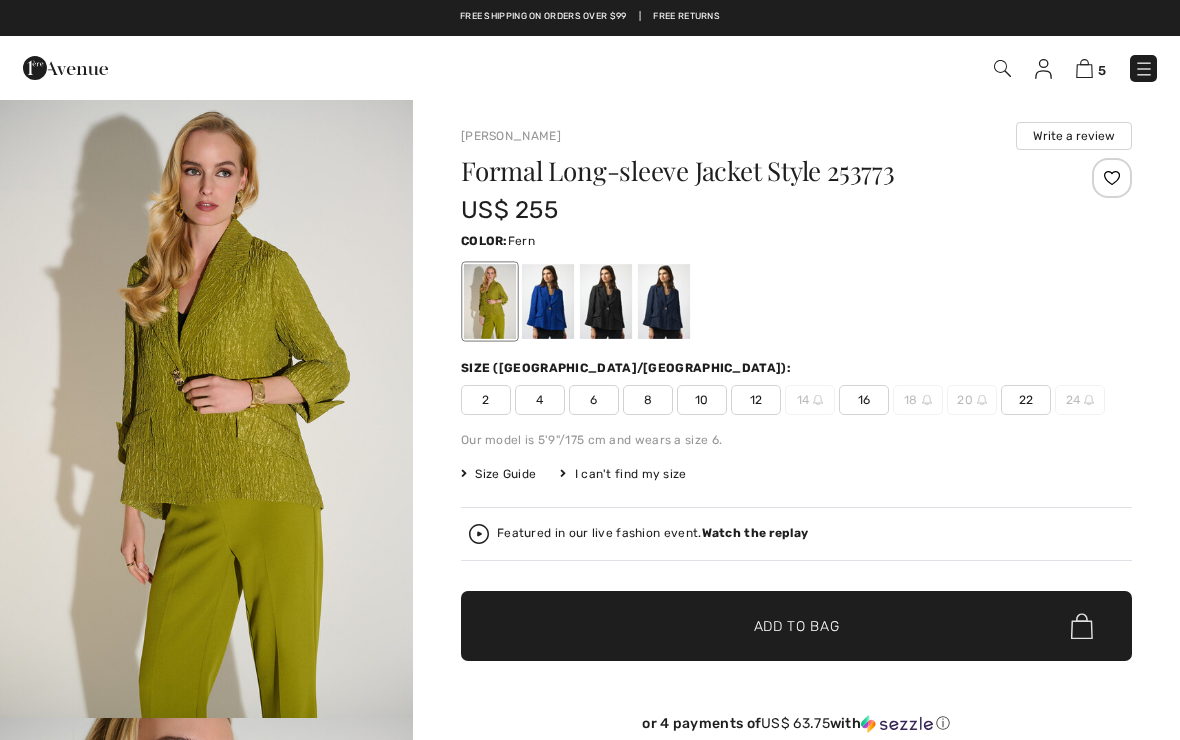scroll, scrollTop: 0, scrollLeft: 0, axis: both 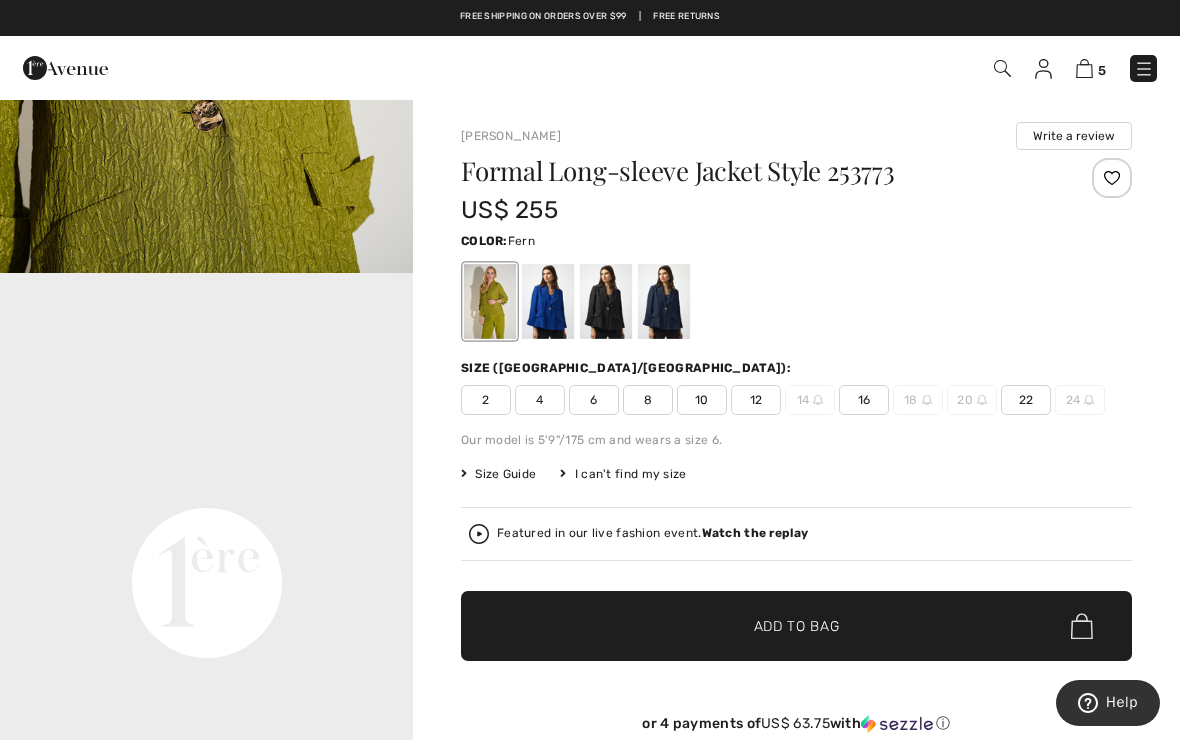 click on "4" at bounding box center (540, 400) 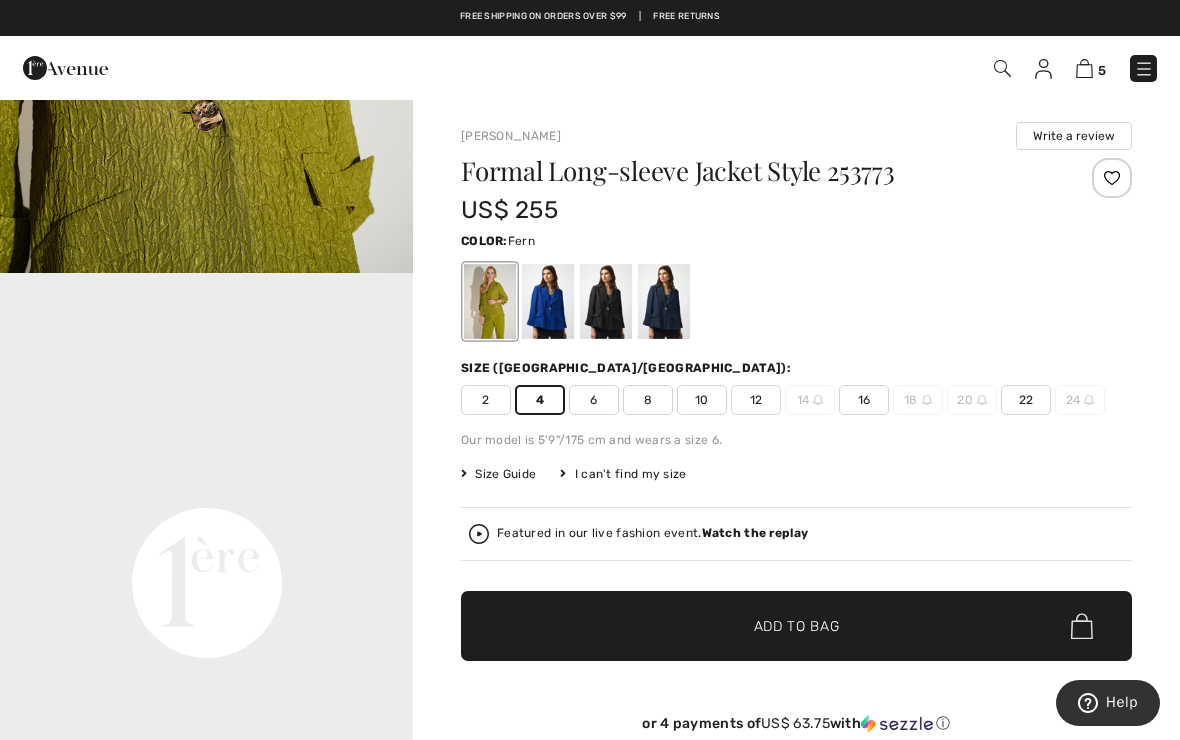 click on "✔ Added to Bag
Add to Bag" at bounding box center [796, 626] 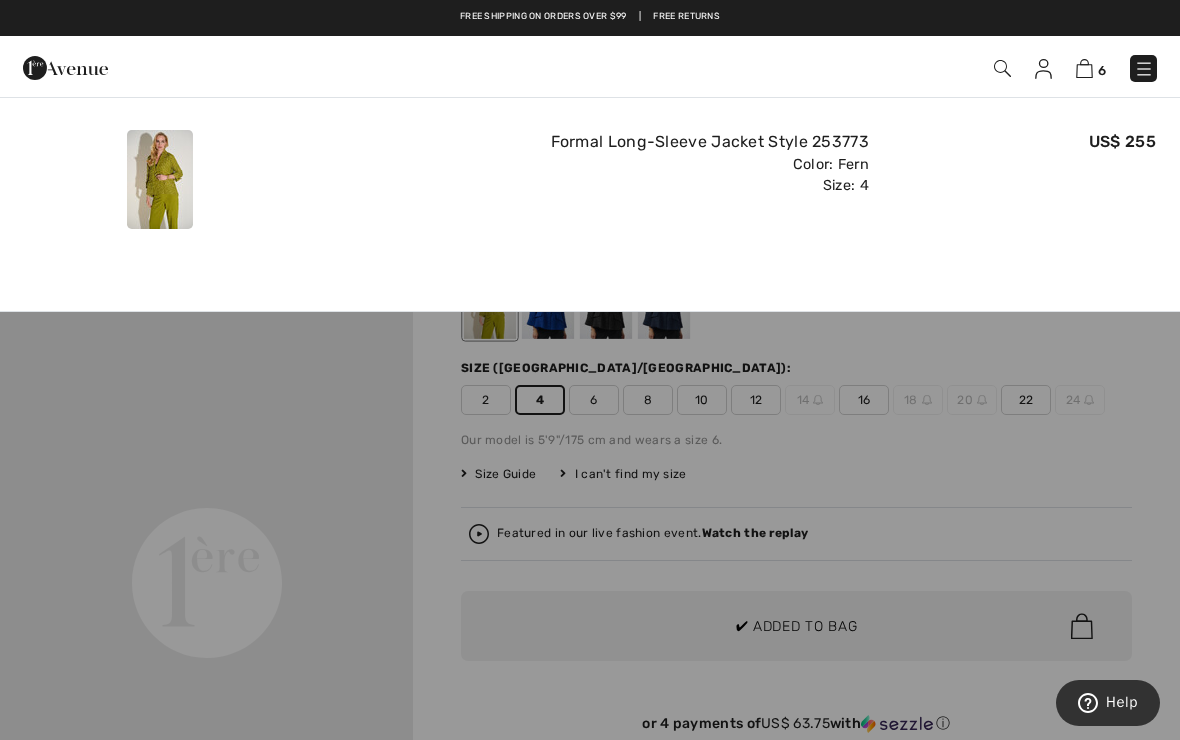scroll, scrollTop: 0, scrollLeft: 0, axis: both 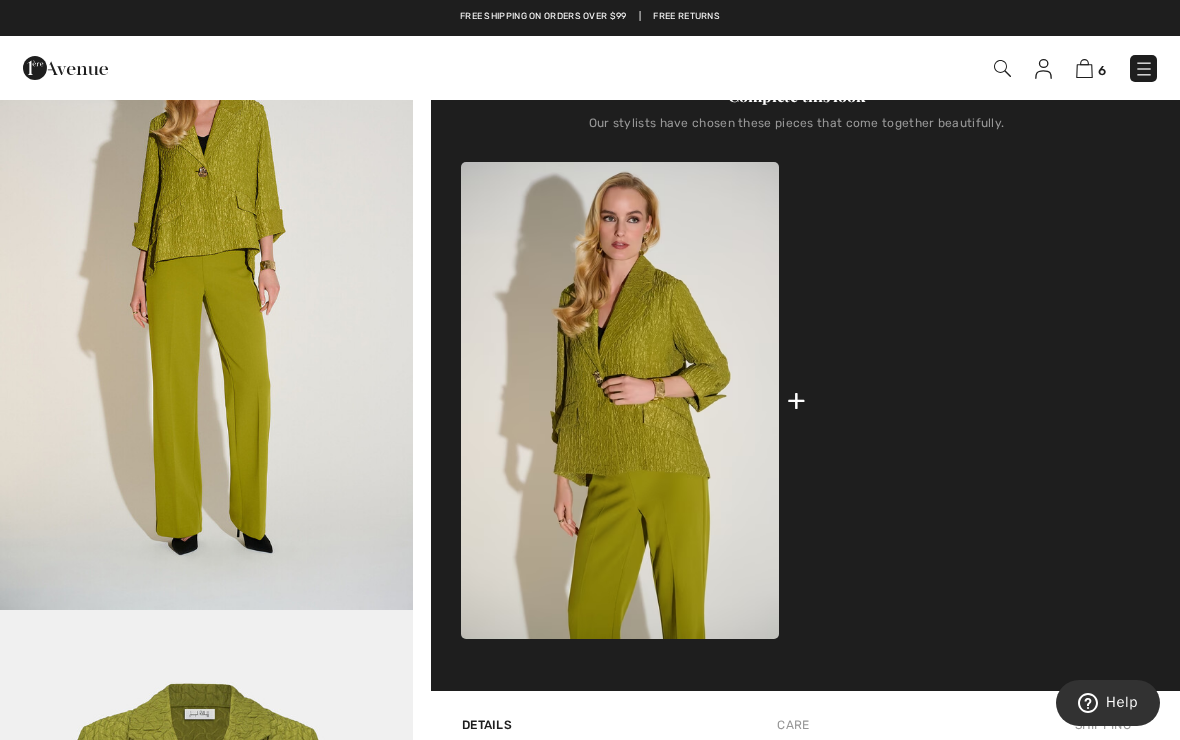 click at bounding box center (973, 400) 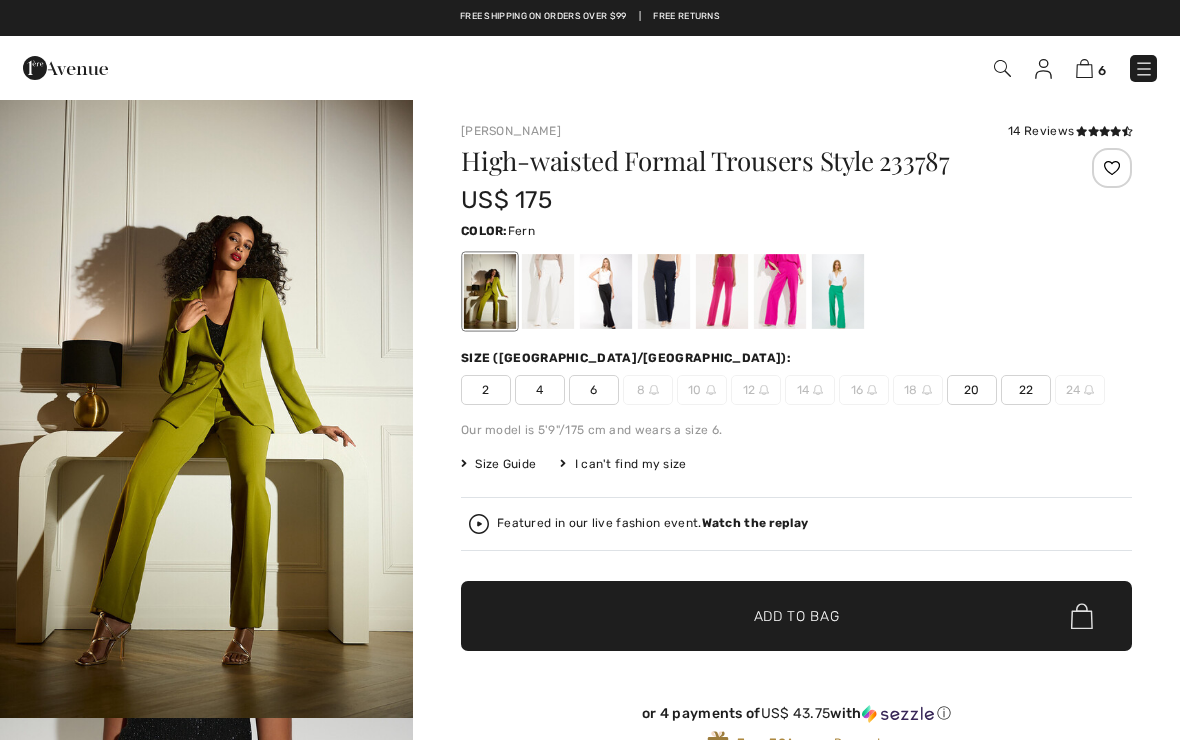 checkbox on "true" 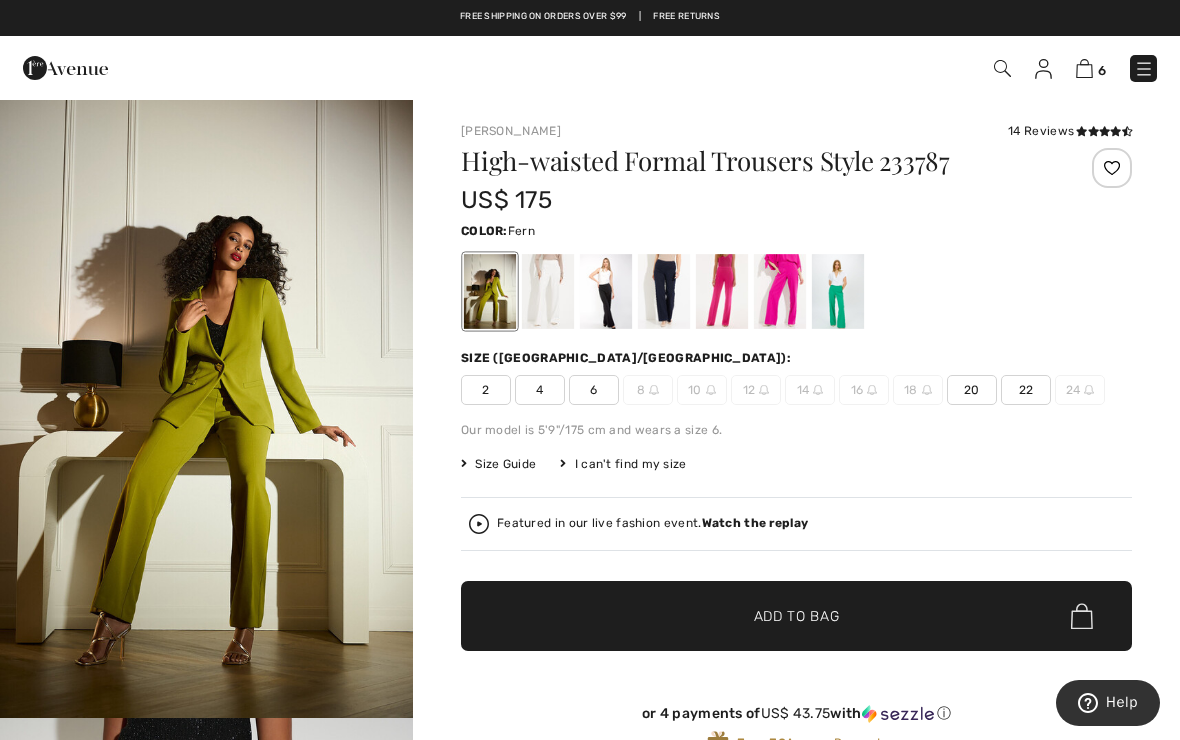 scroll, scrollTop: 0, scrollLeft: 0, axis: both 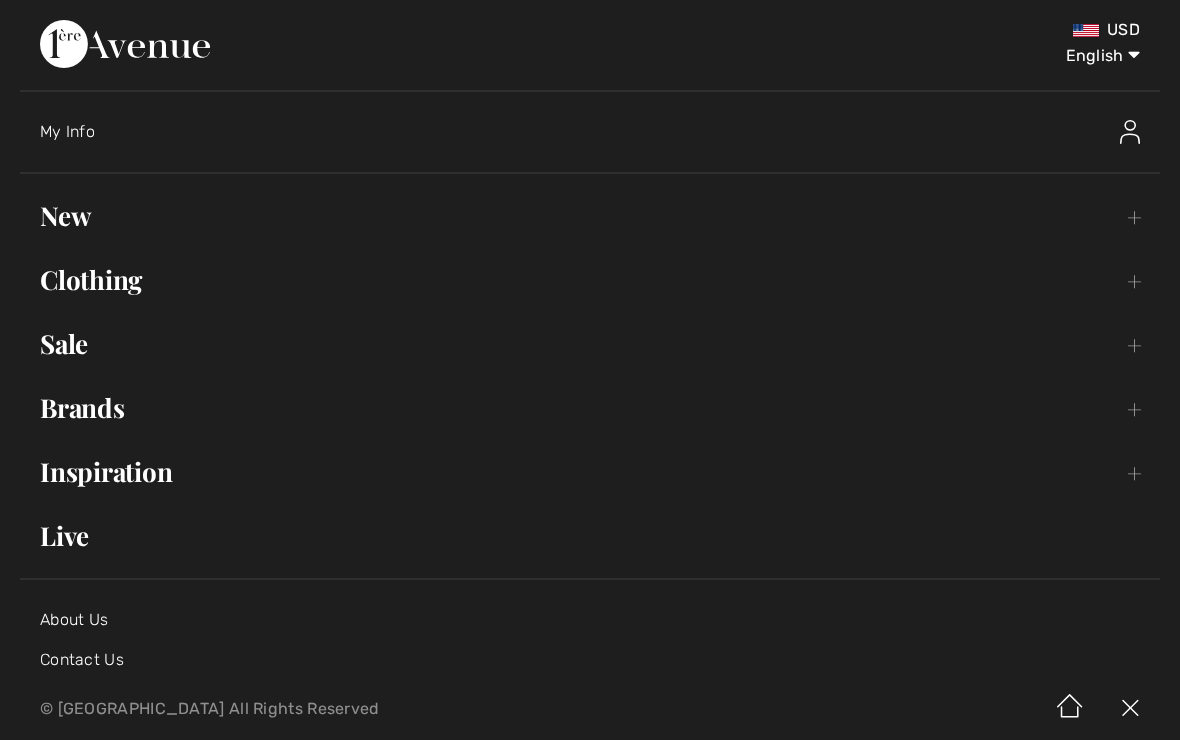 click on "Clothing Toggle submenu" at bounding box center [590, 280] 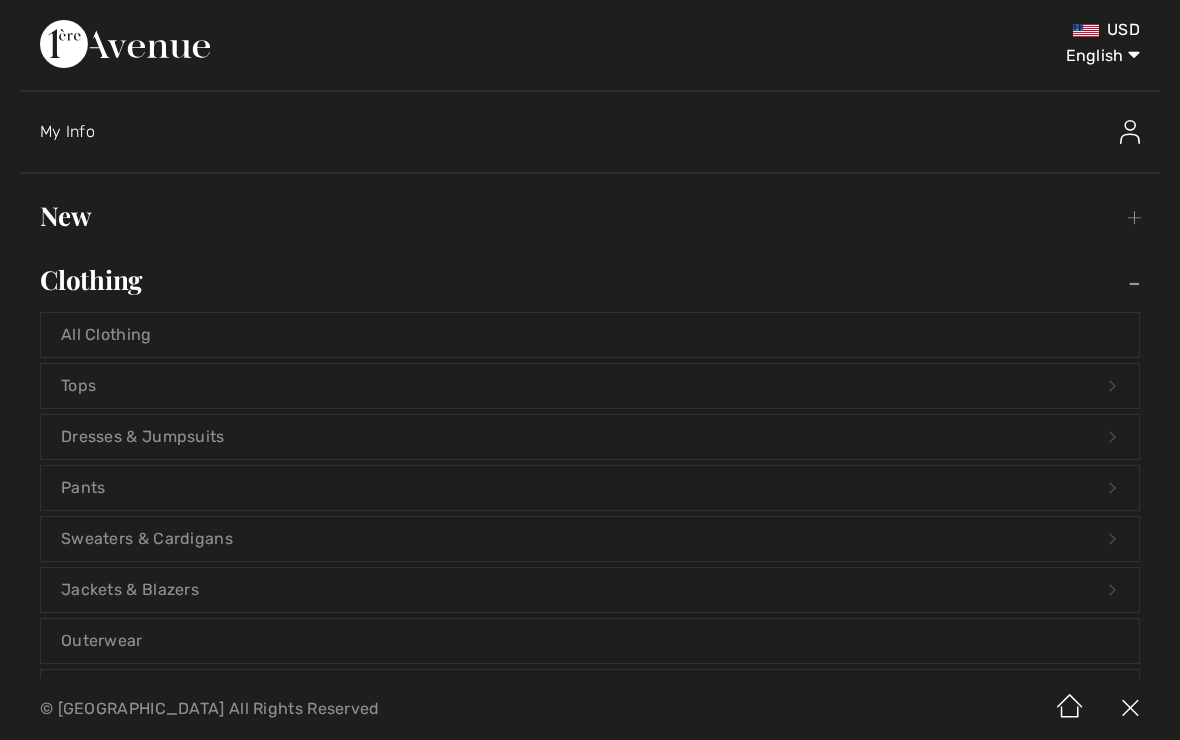 click on "Dresses & Jumpsuits Open submenu" at bounding box center [590, 437] 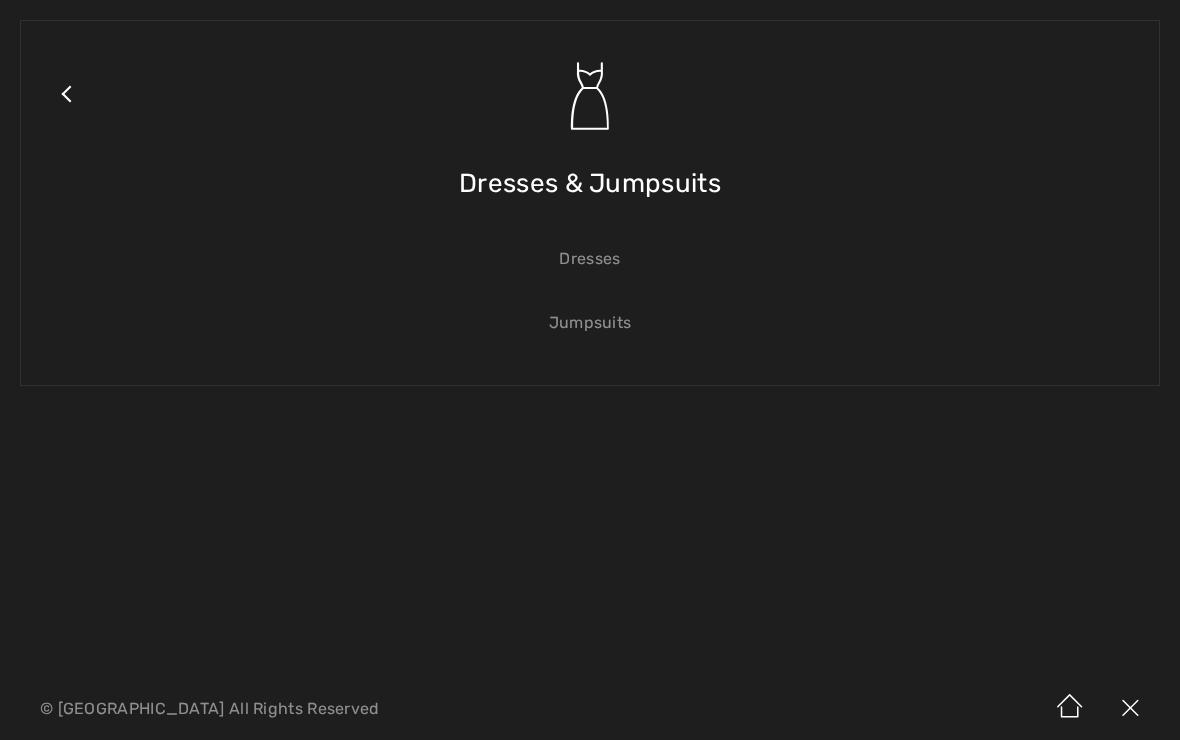 click on "Dresses" at bounding box center (590, 259) 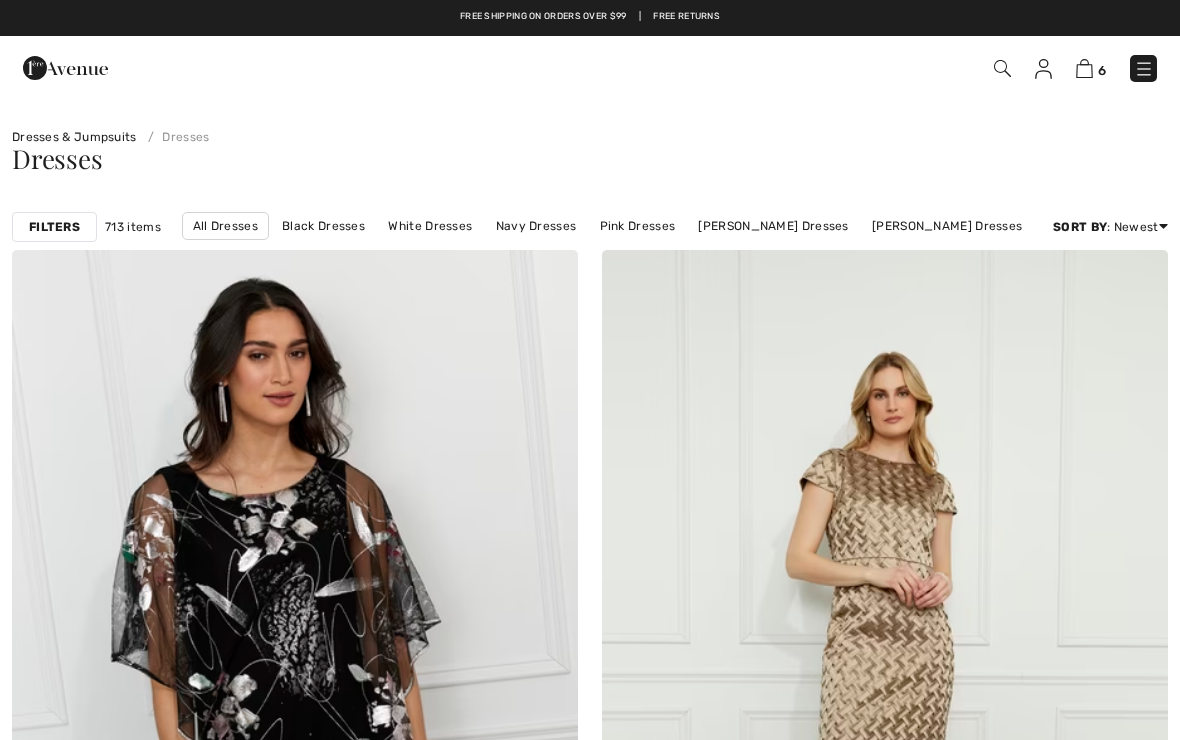scroll, scrollTop: 0, scrollLeft: 0, axis: both 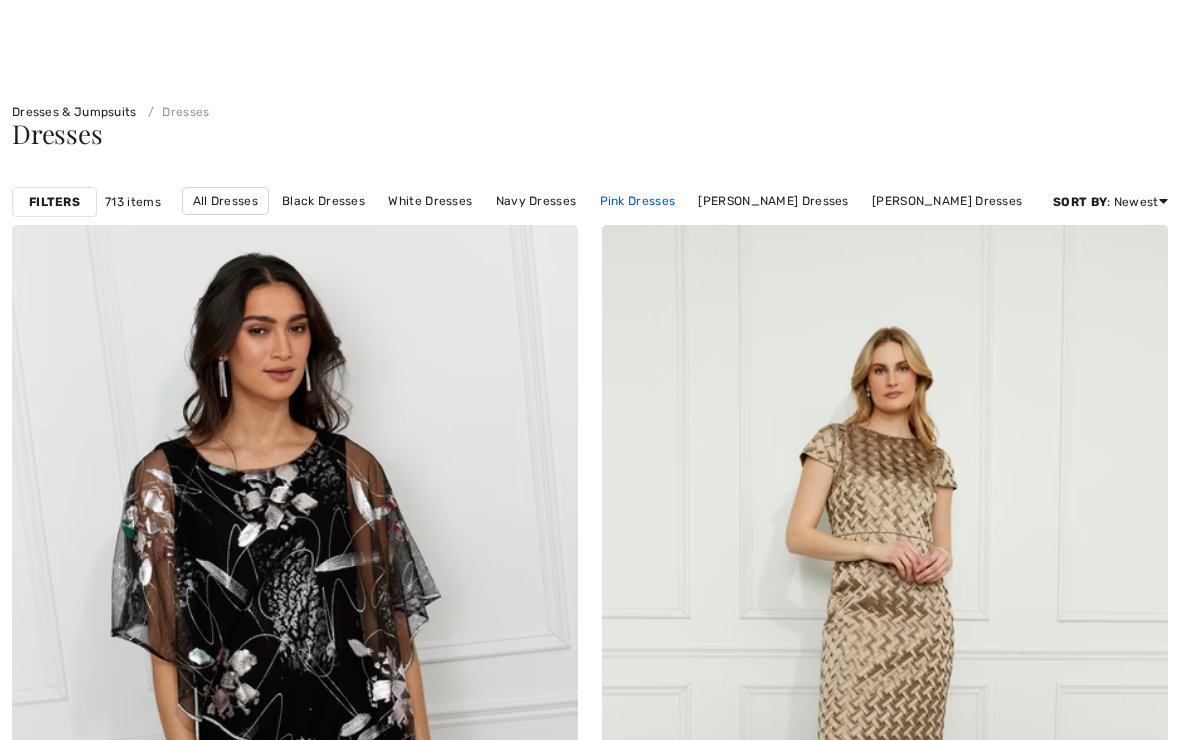 click on "Pink Dresses" at bounding box center (638, 201) 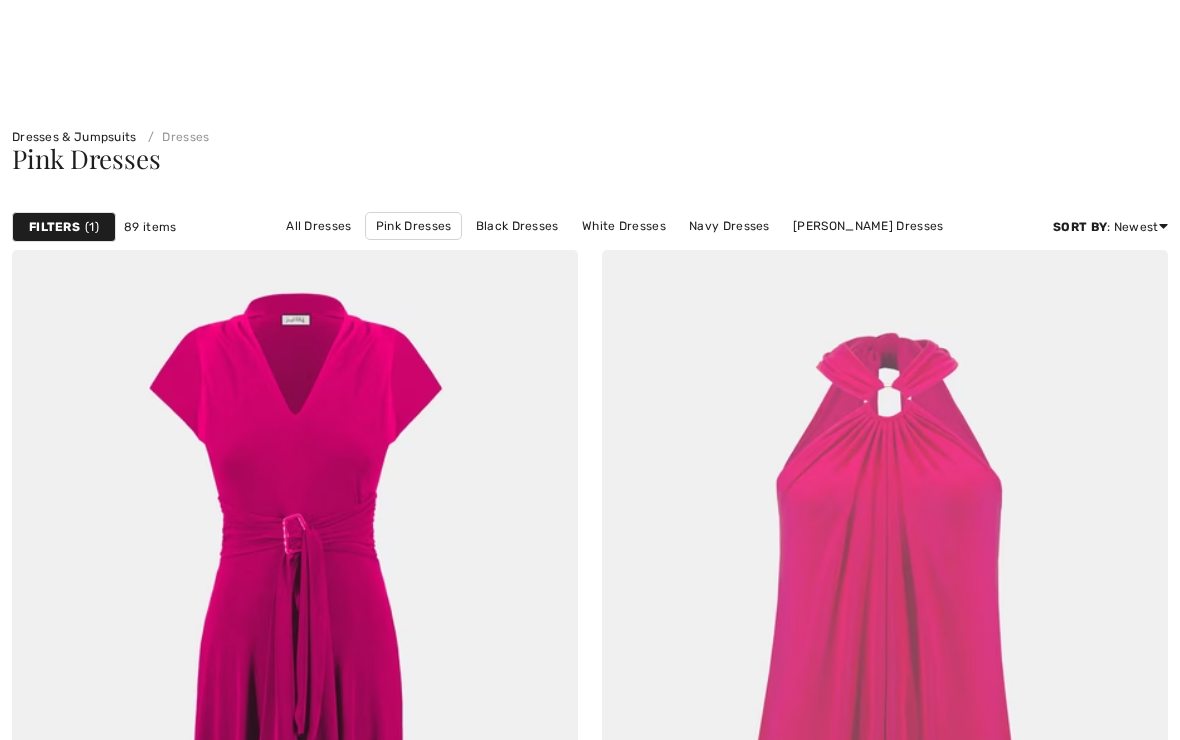 scroll, scrollTop: 160, scrollLeft: 0, axis: vertical 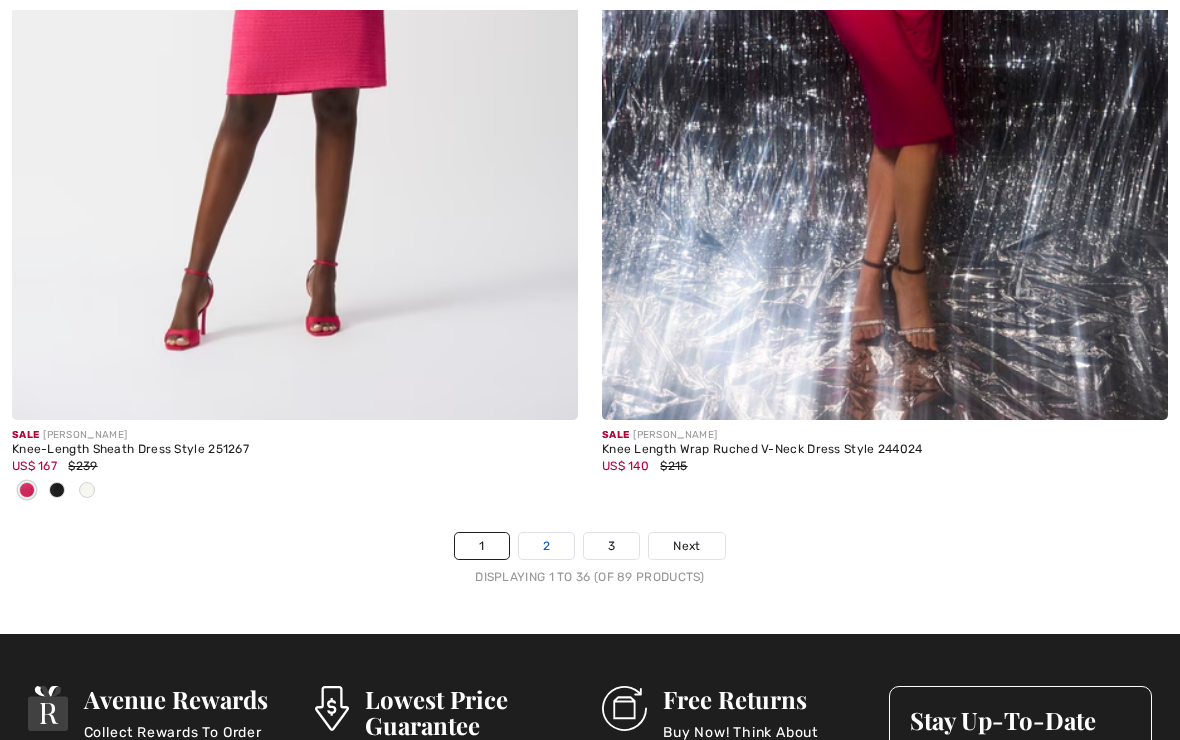 click on "2" at bounding box center [546, 546] 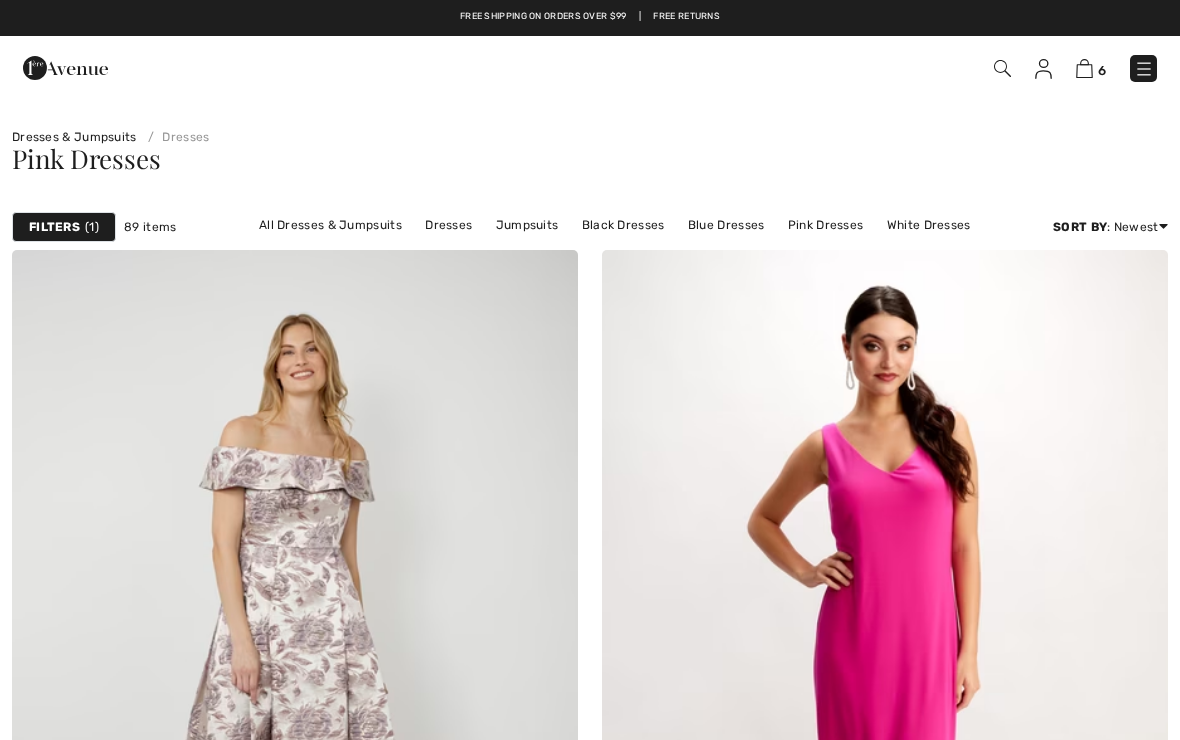 checkbox on "true" 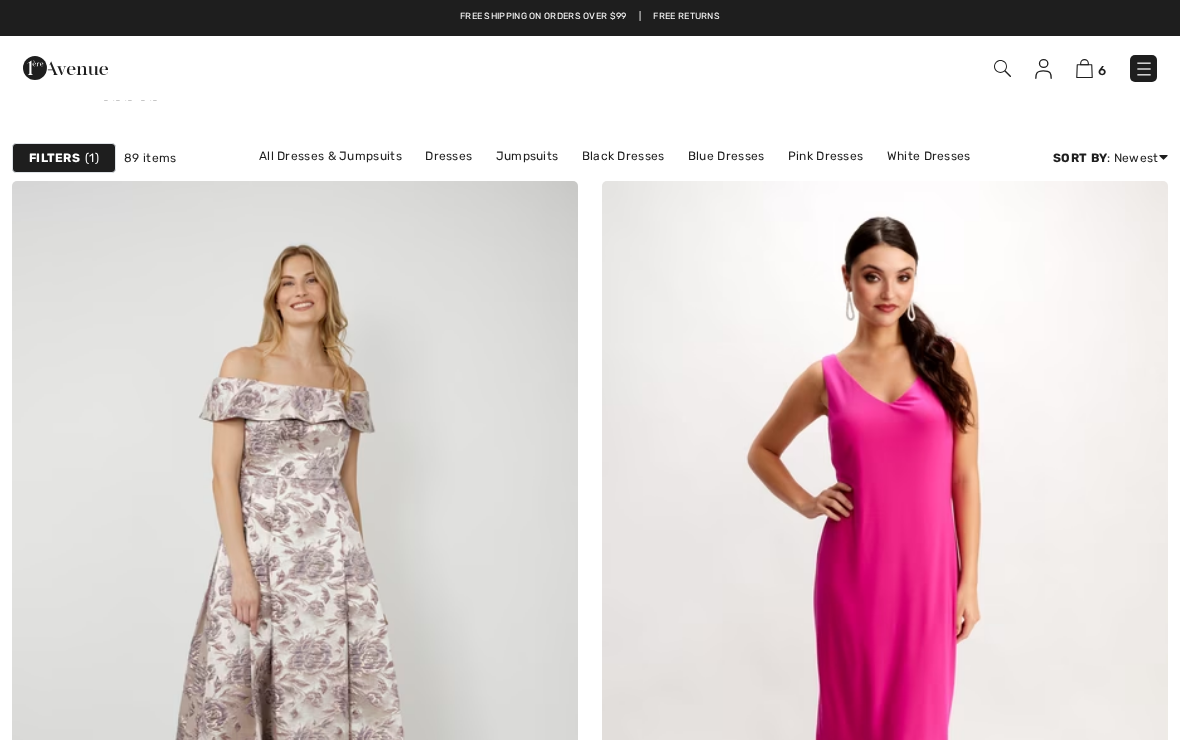 scroll, scrollTop: 154, scrollLeft: 0, axis: vertical 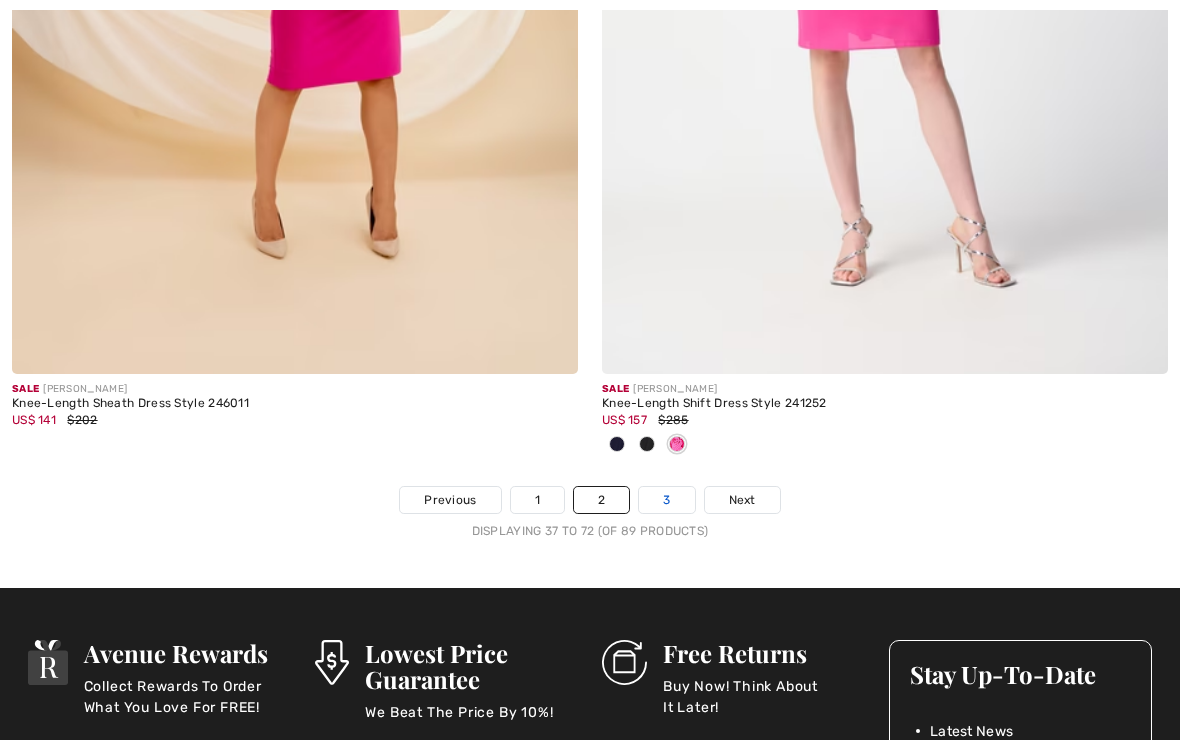 click on "3" at bounding box center (666, 500) 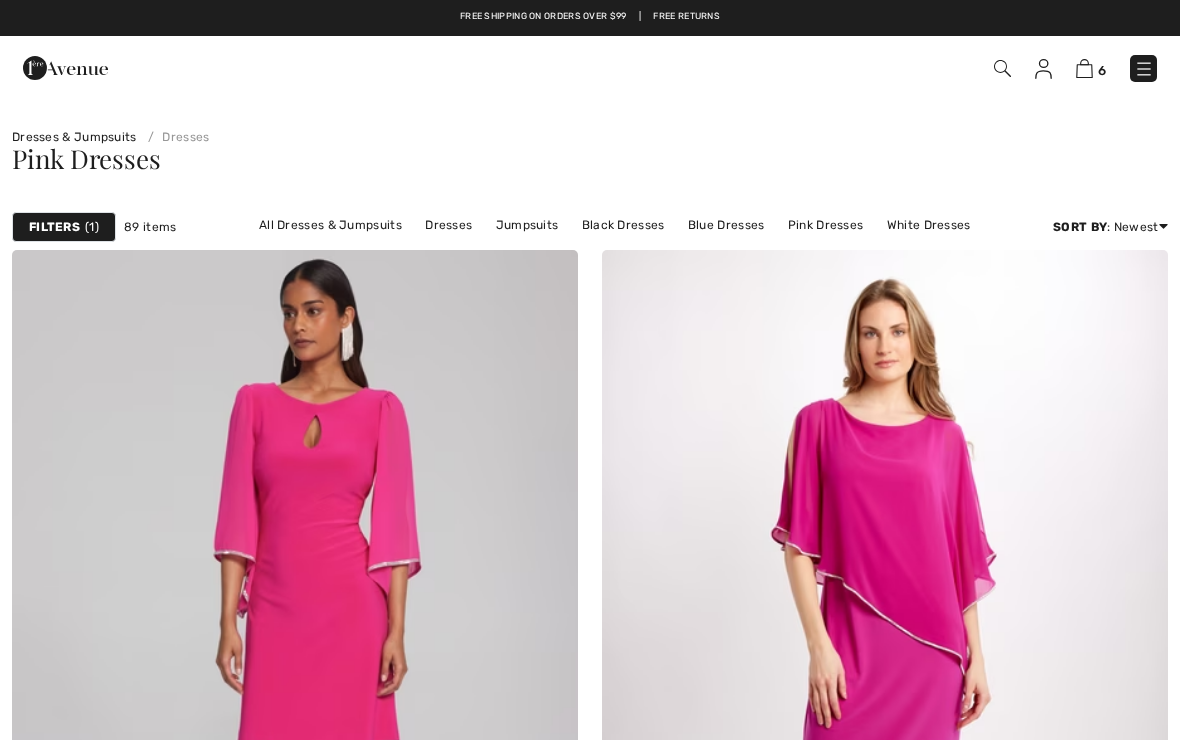 scroll, scrollTop: 224, scrollLeft: 0, axis: vertical 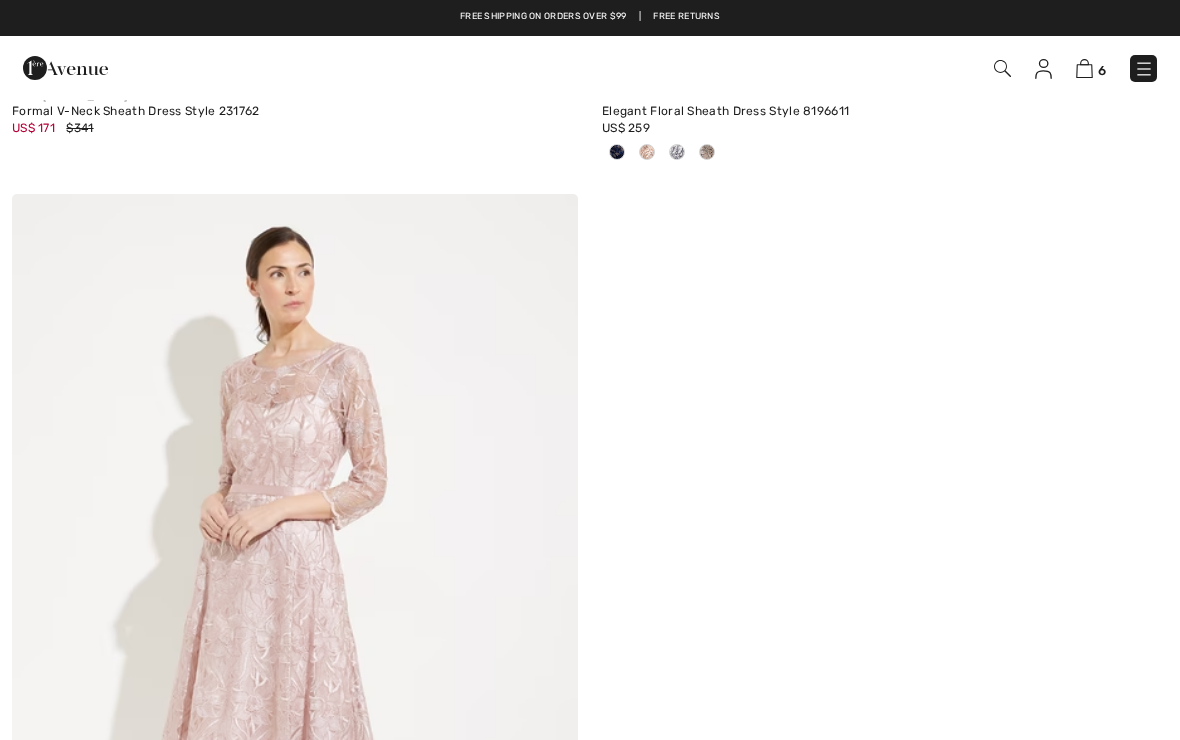 click at bounding box center [1144, 69] 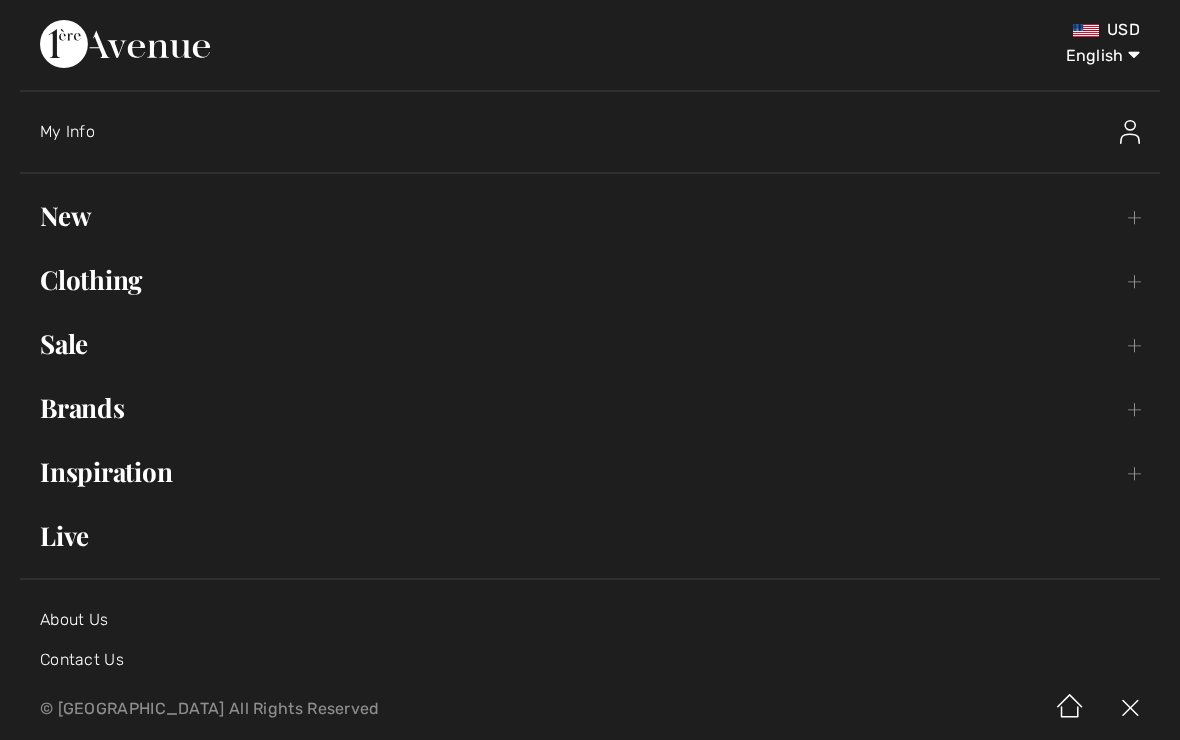 click on "Brands Open submenu" at bounding box center (590, 408) 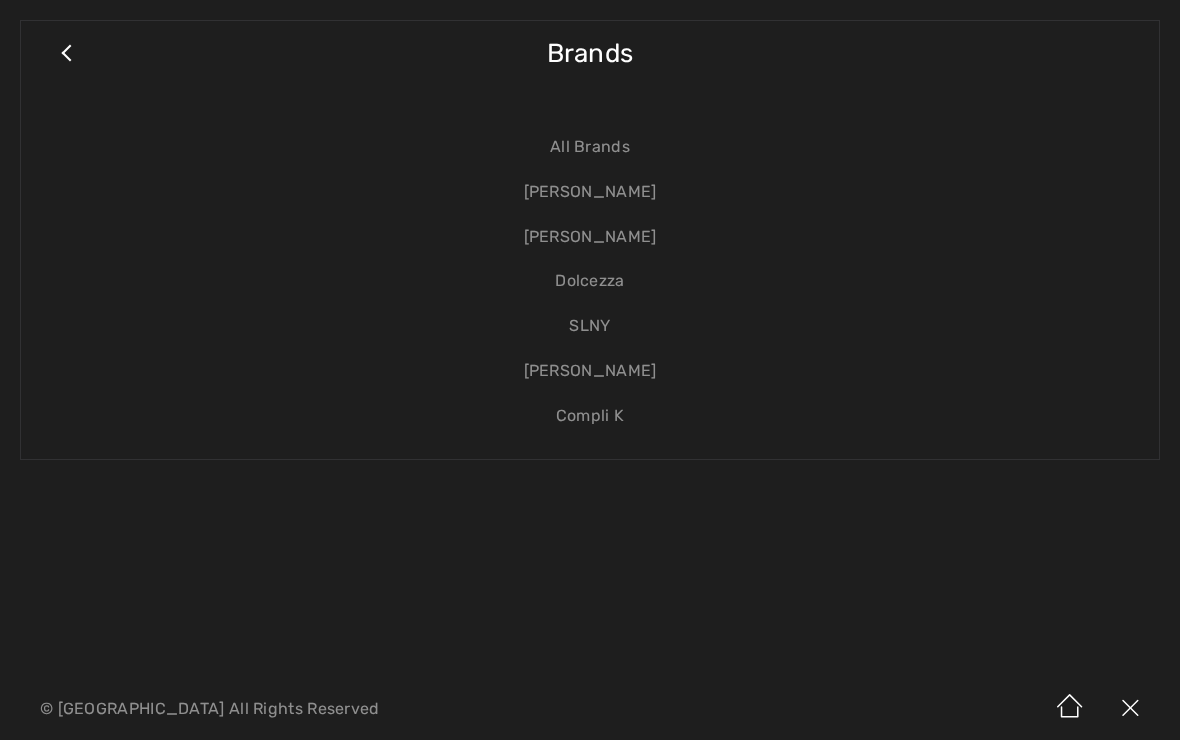 click on "Dolcezza" at bounding box center (590, 281) 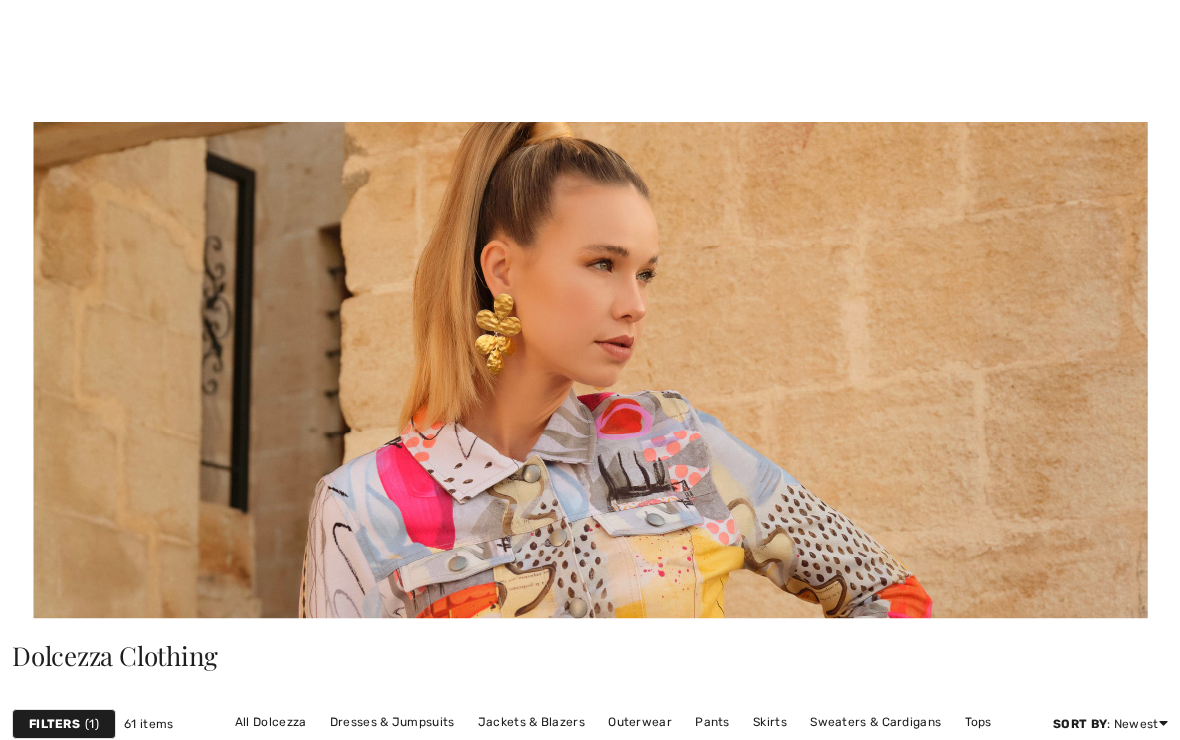 checkbox on "true" 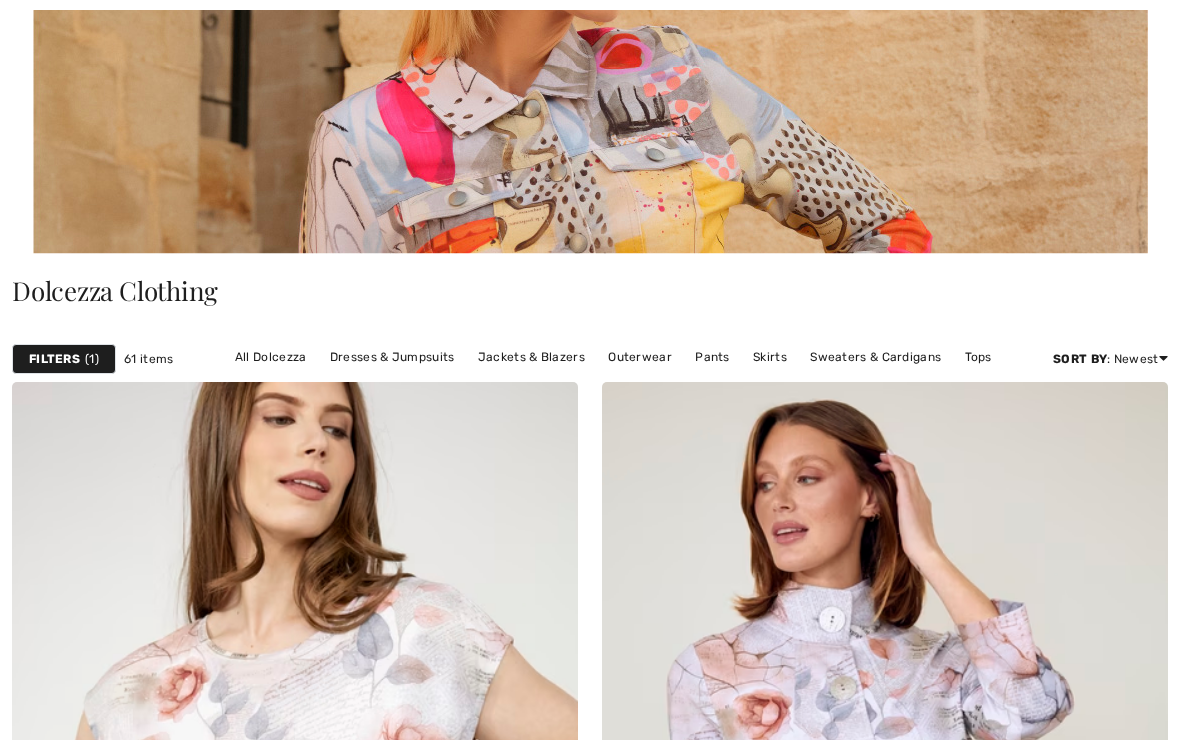 scroll, scrollTop: 0, scrollLeft: 0, axis: both 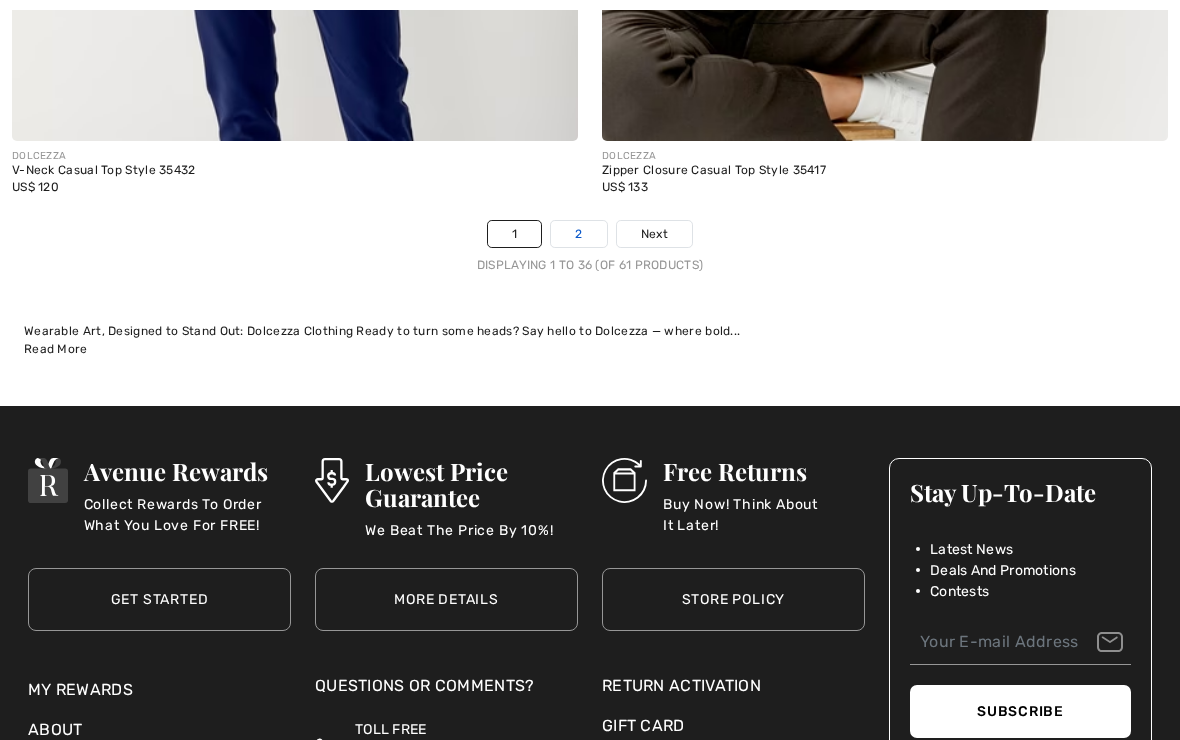 click on "2" at bounding box center [578, 234] 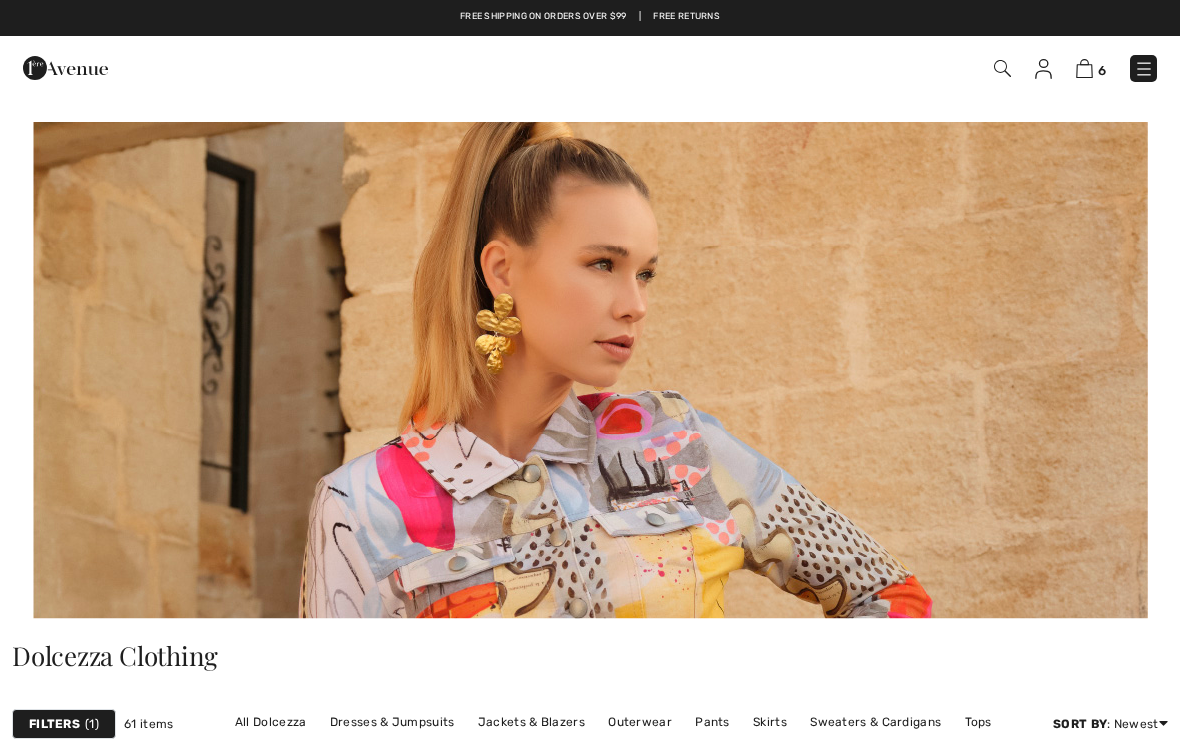 scroll, scrollTop: 0, scrollLeft: 0, axis: both 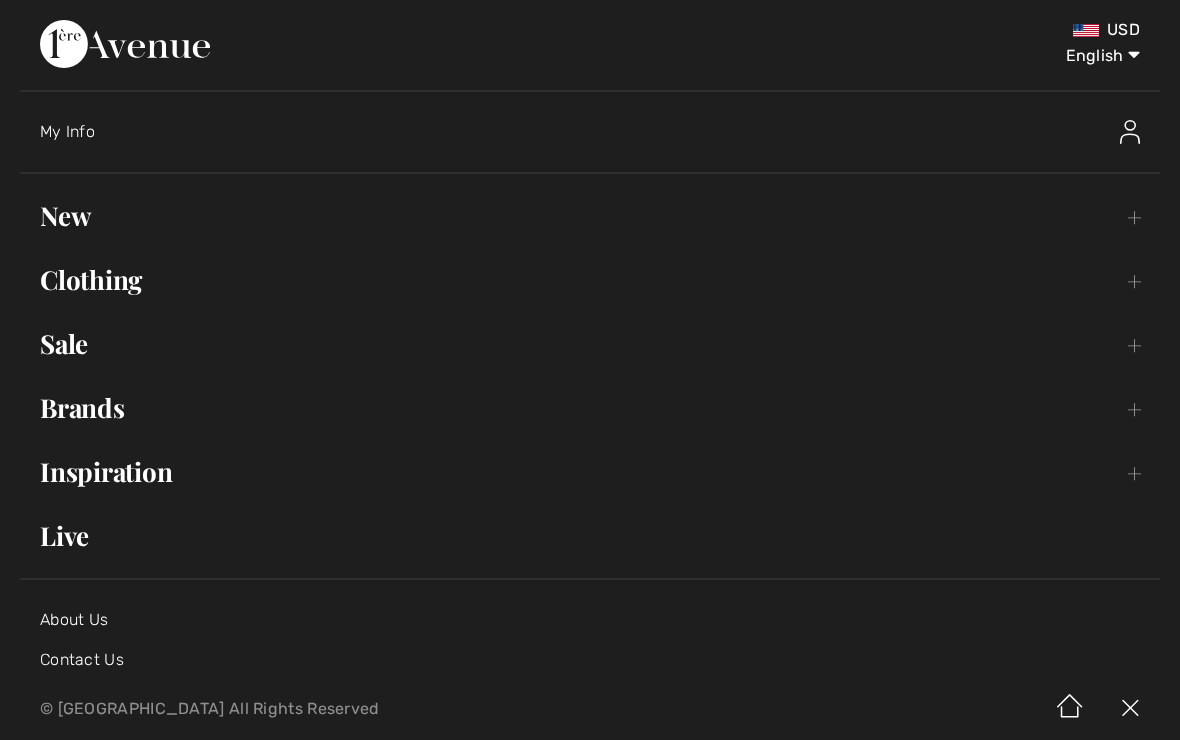 click on "Clothing Toggle submenu" at bounding box center (590, 280) 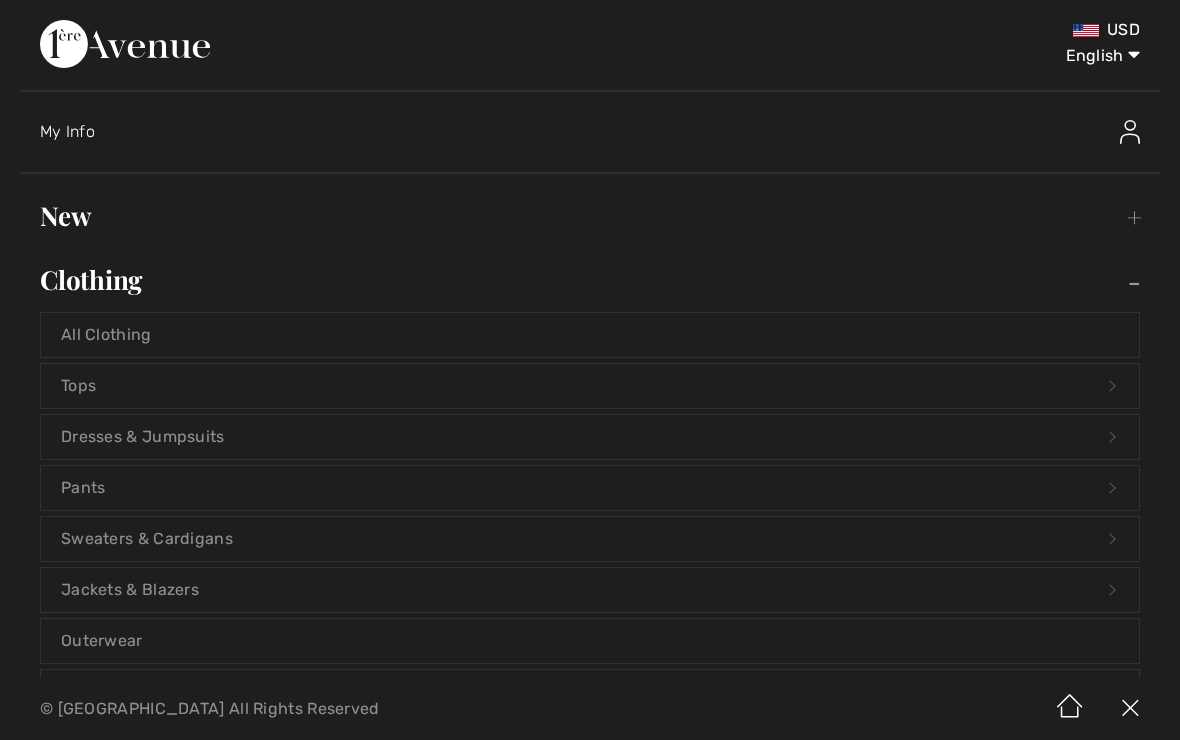 click on "Pants Open submenu" at bounding box center (590, 488) 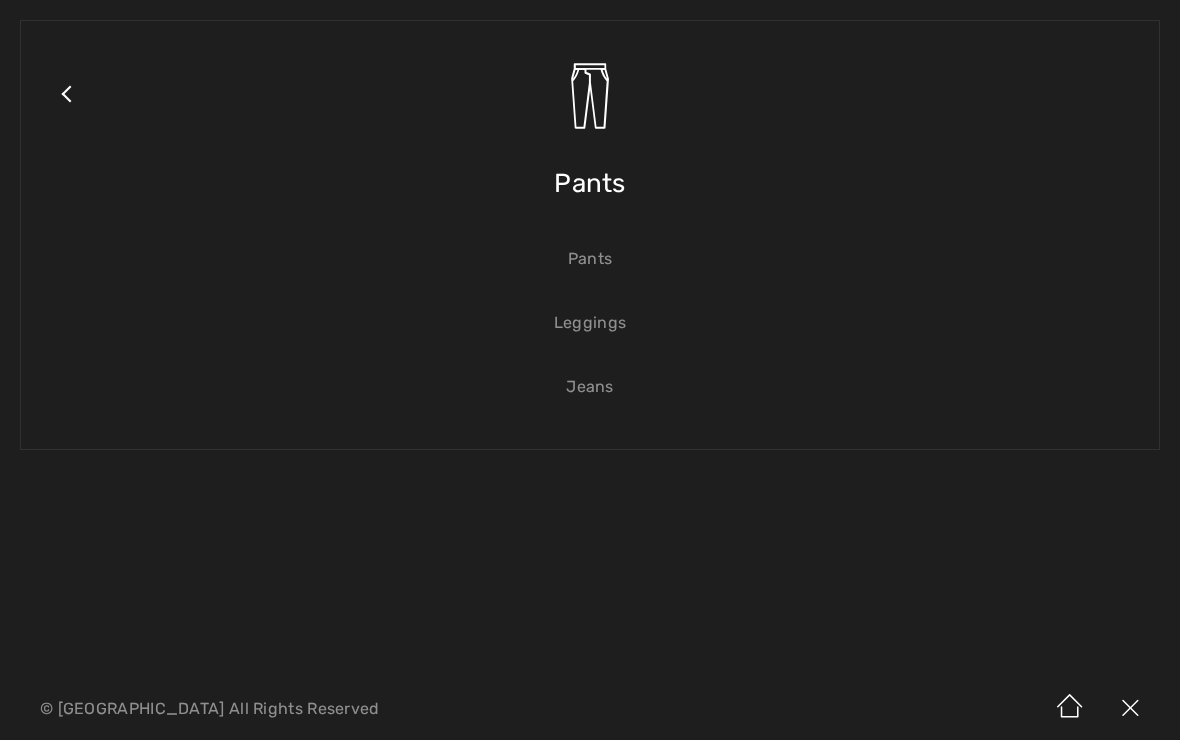 click on "Pants" at bounding box center (590, 259) 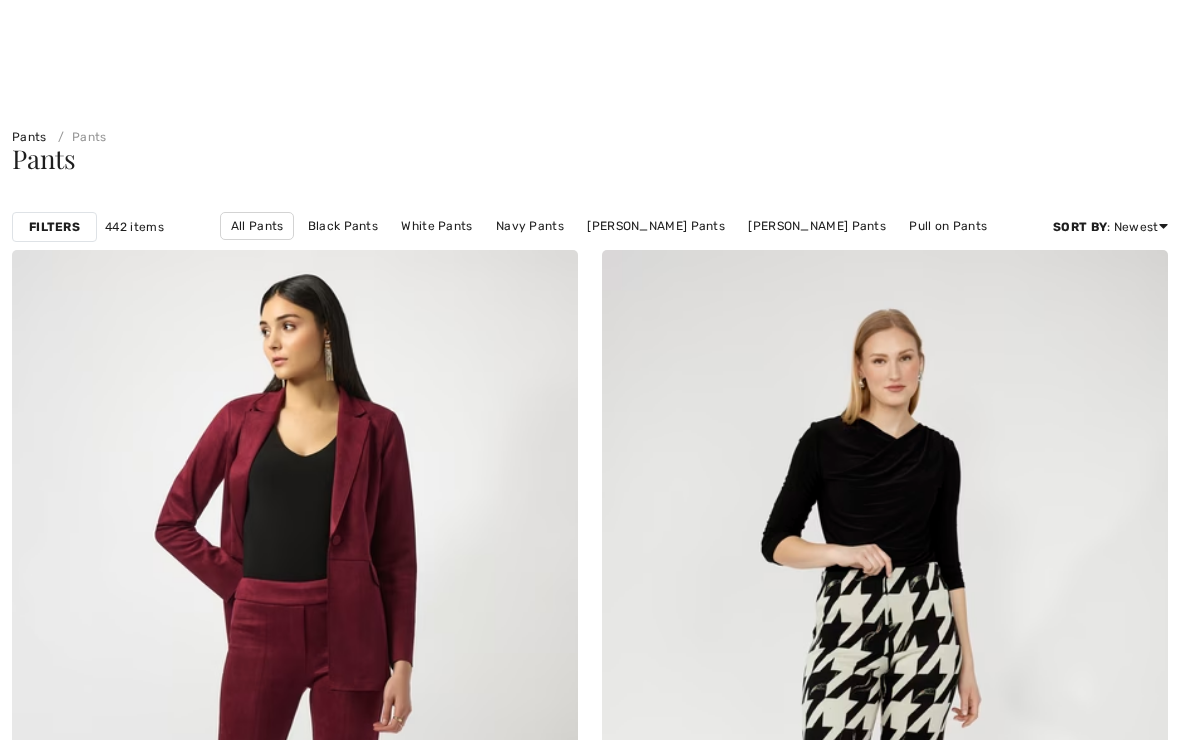 checkbox on "true" 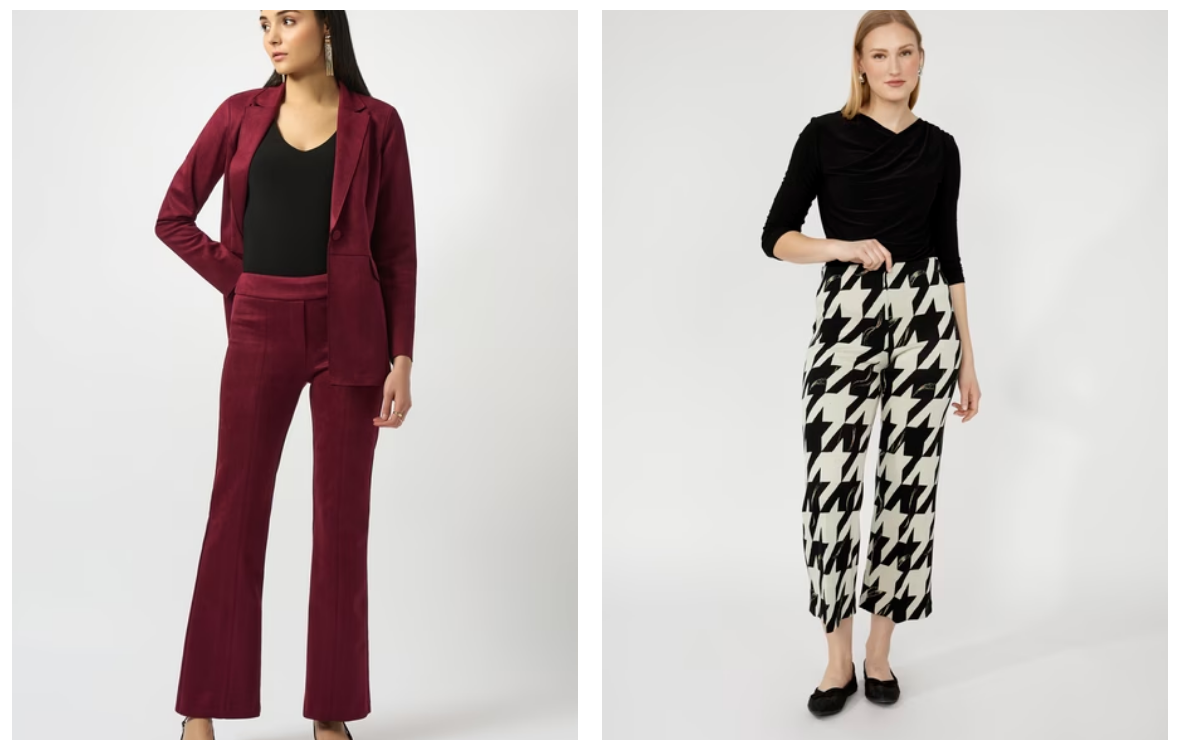 scroll, scrollTop: 0, scrollLeft: 0, axis: both 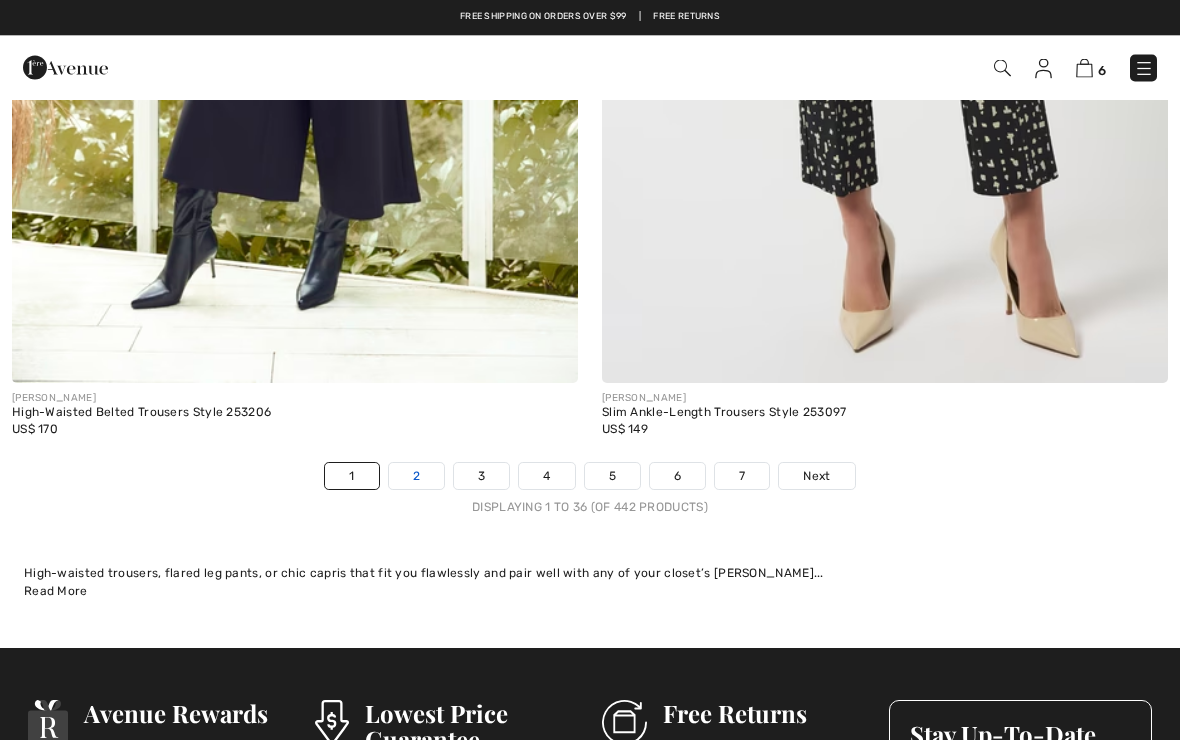 click on "2" at bounding box center [416, 477] 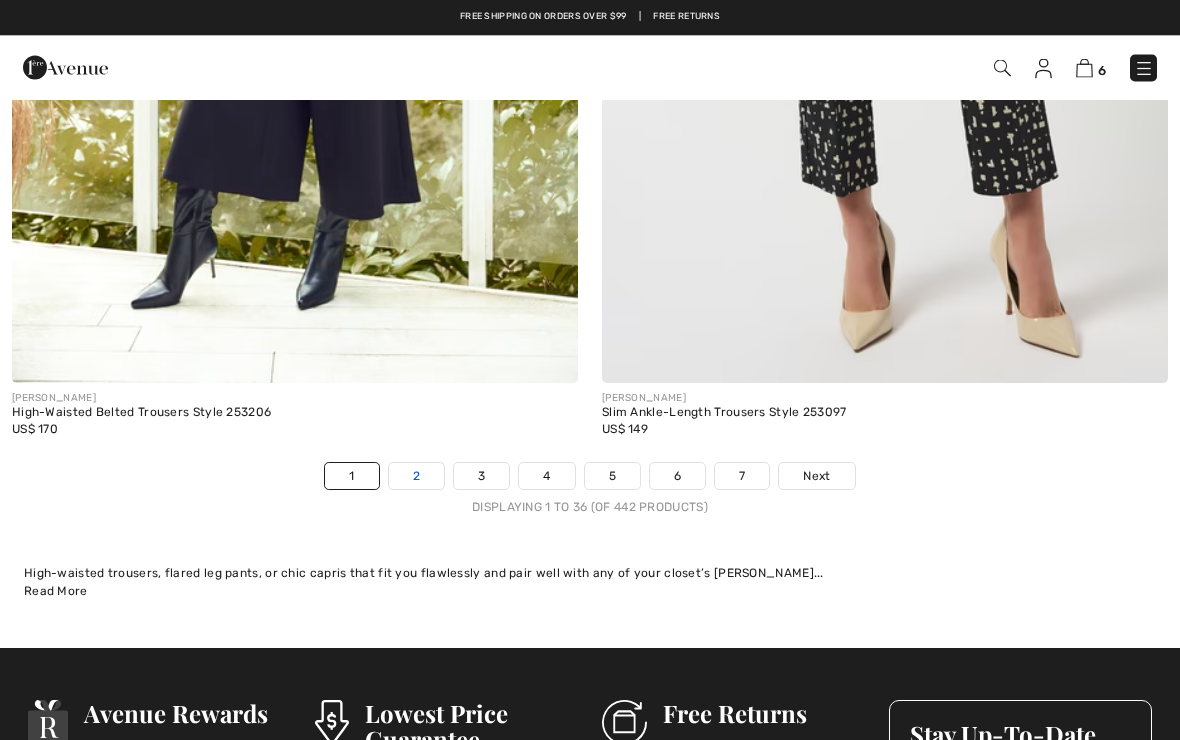 click on "2" at bounding box center (416, 477) 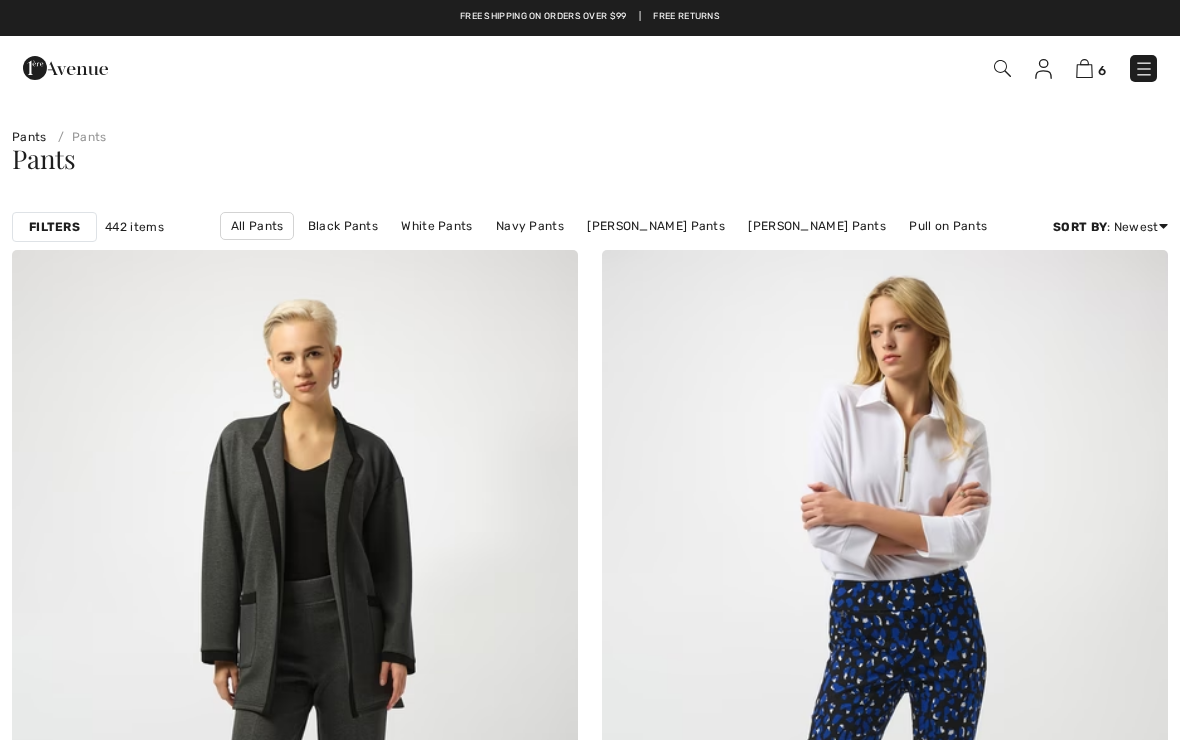 scroll, scrollTop: 0, scrollLeft: 0, axis: both 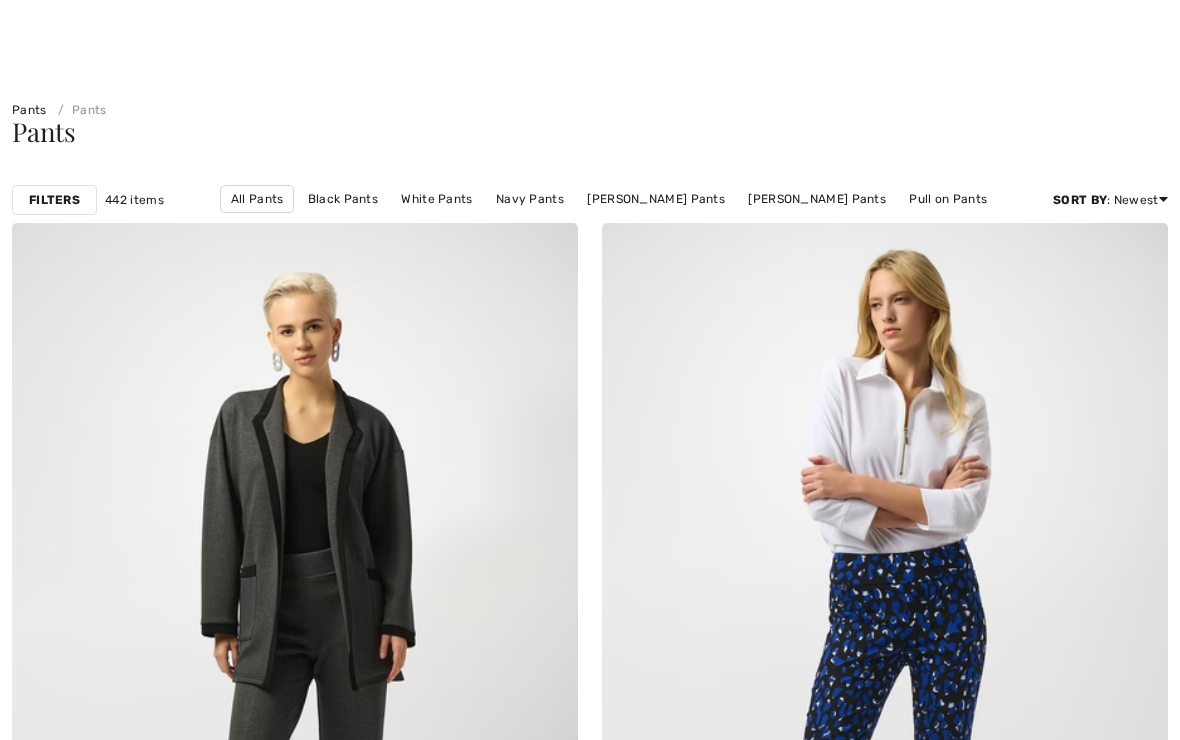 click on "Filters" at bounding box center (54, 200) 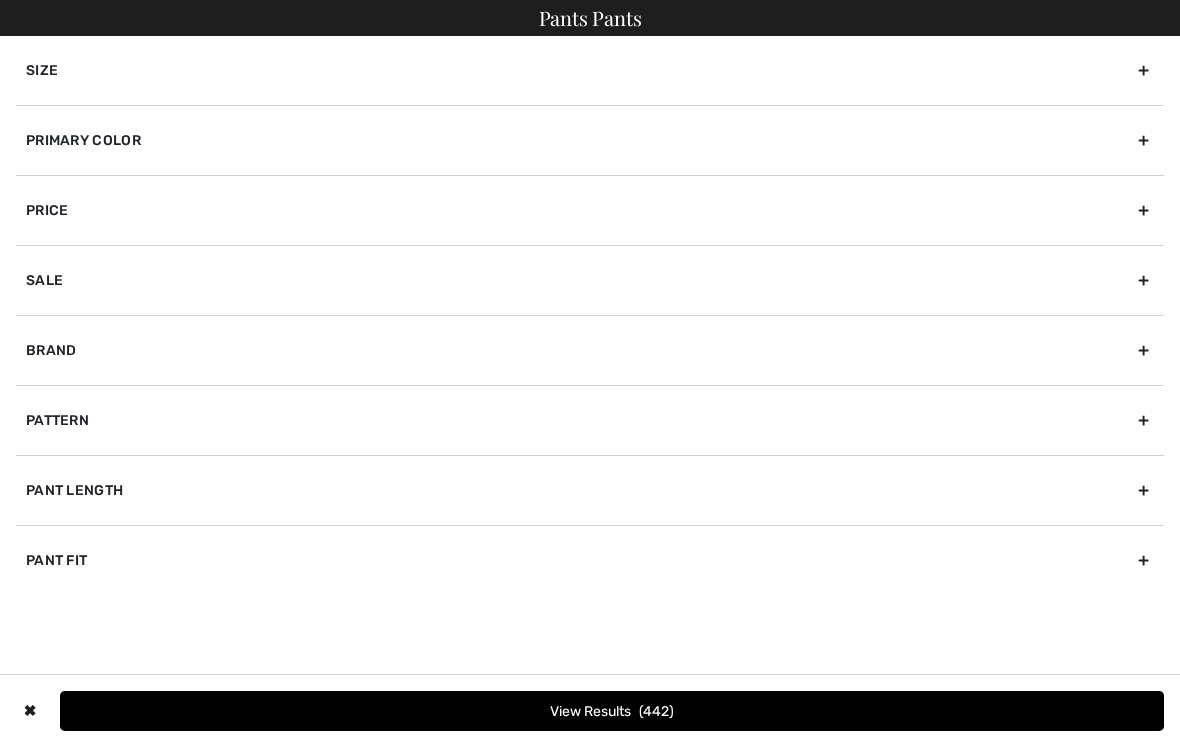 click on "Primary Color" at bounding box center [590, 140] 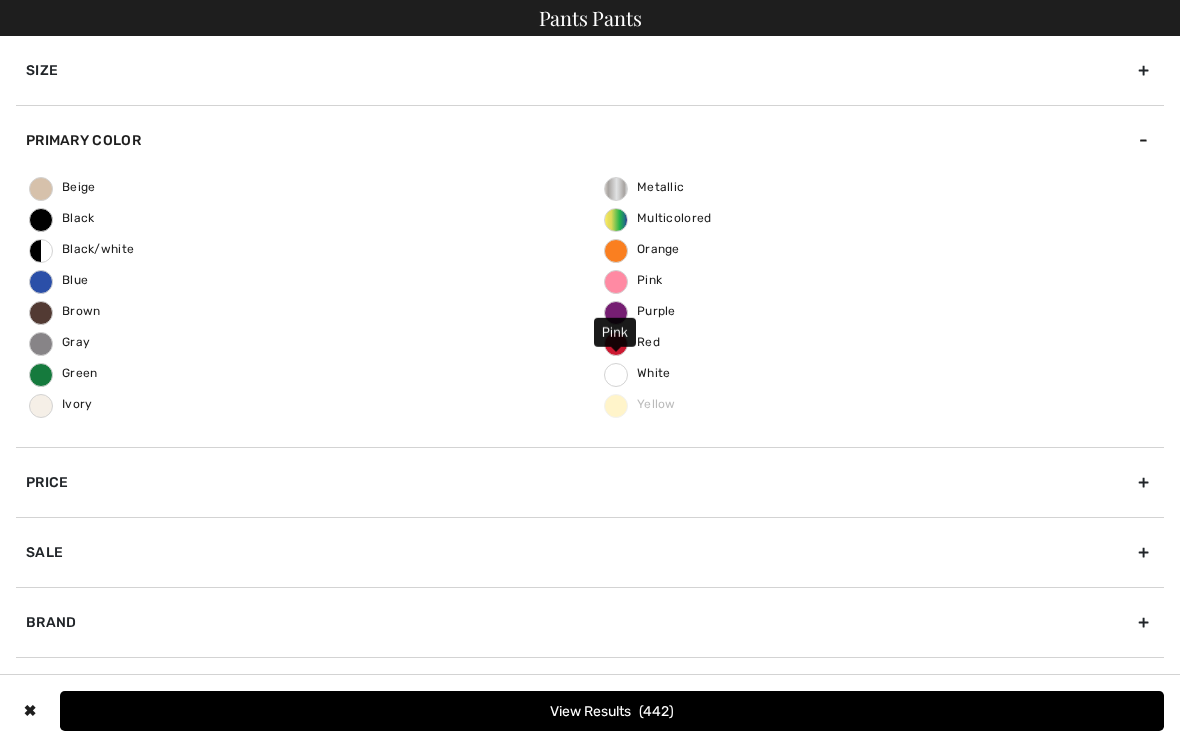 click on "Pink" at bounding box center [633, 280] 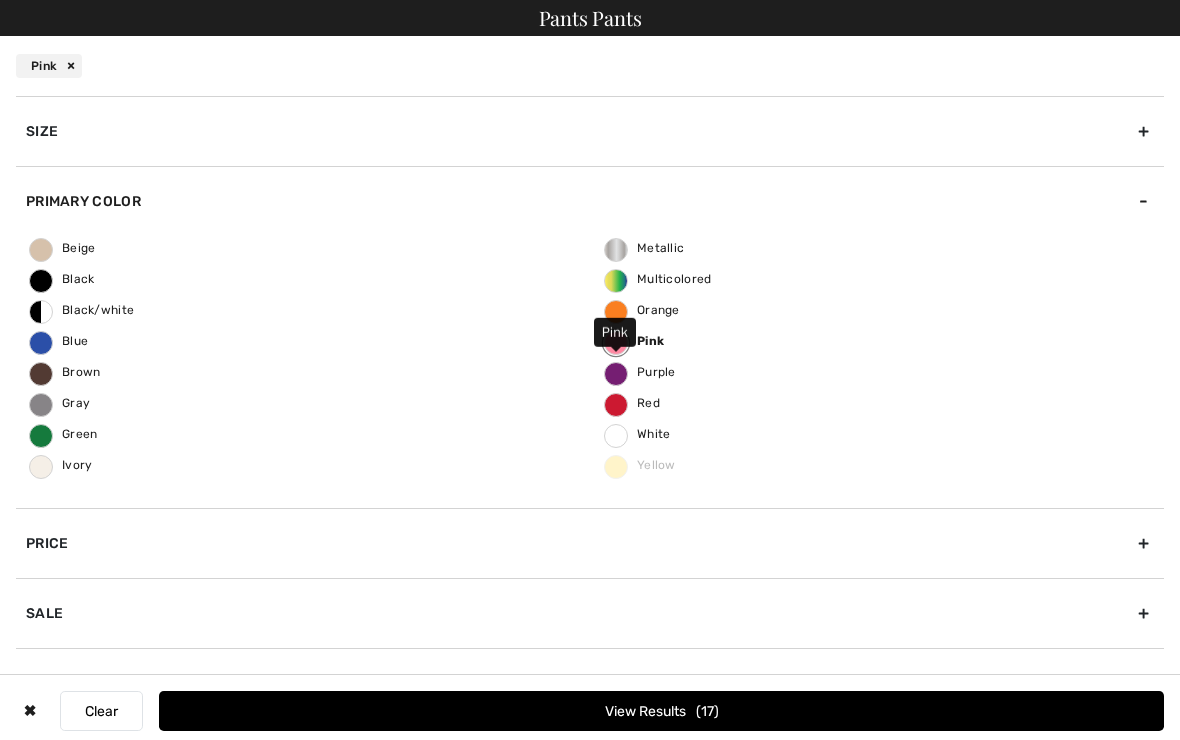 click on "View Results 17" at bounding box center [661, 711] 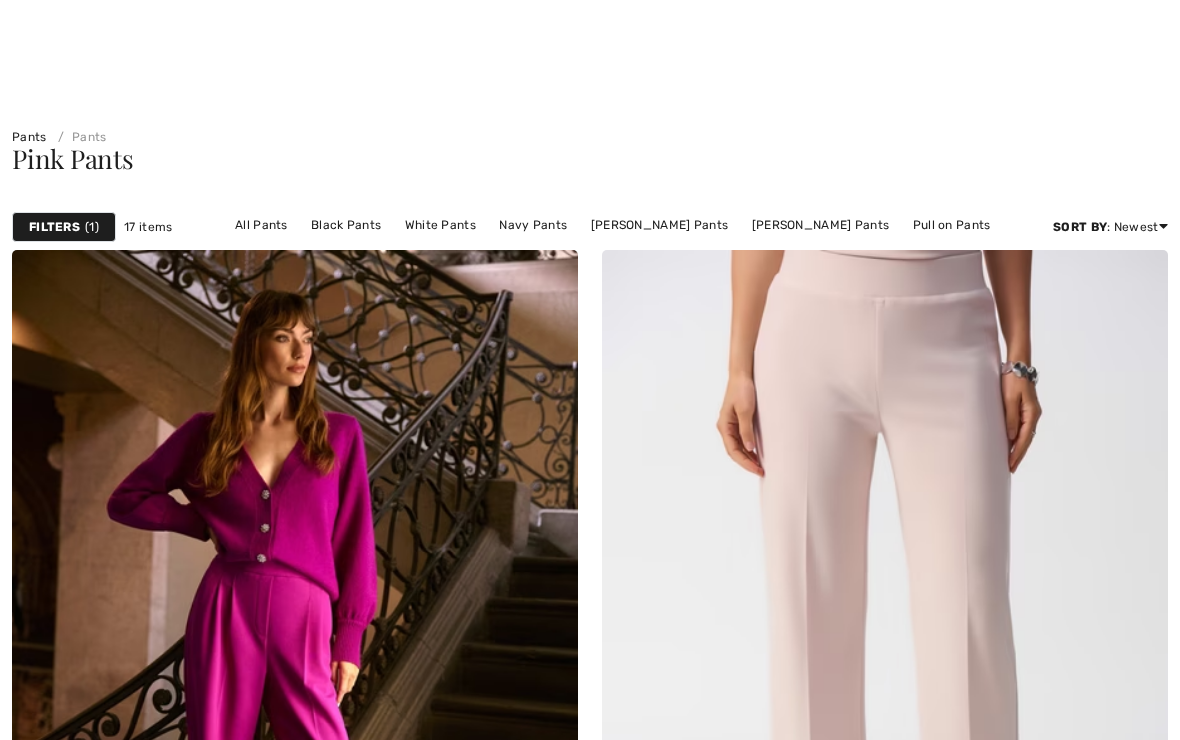 scroll, scrollTop: 54, scrollLeft: 0, axis: vertical 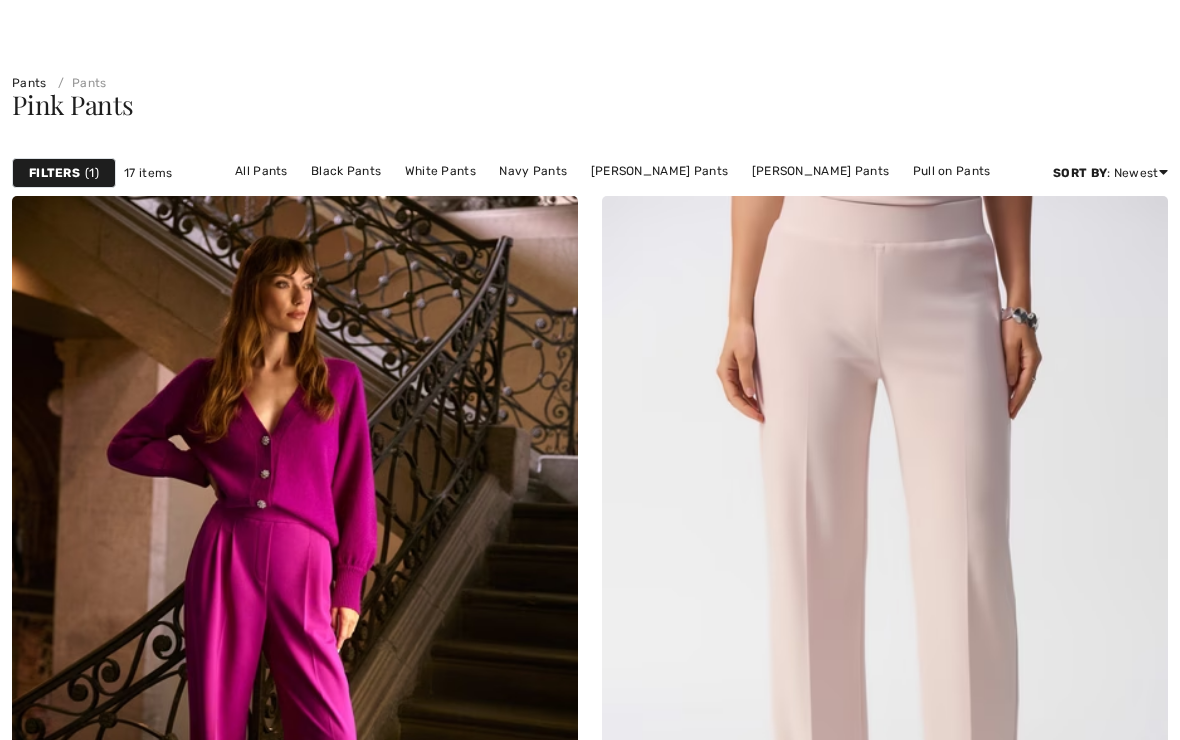 checkbox on "true" 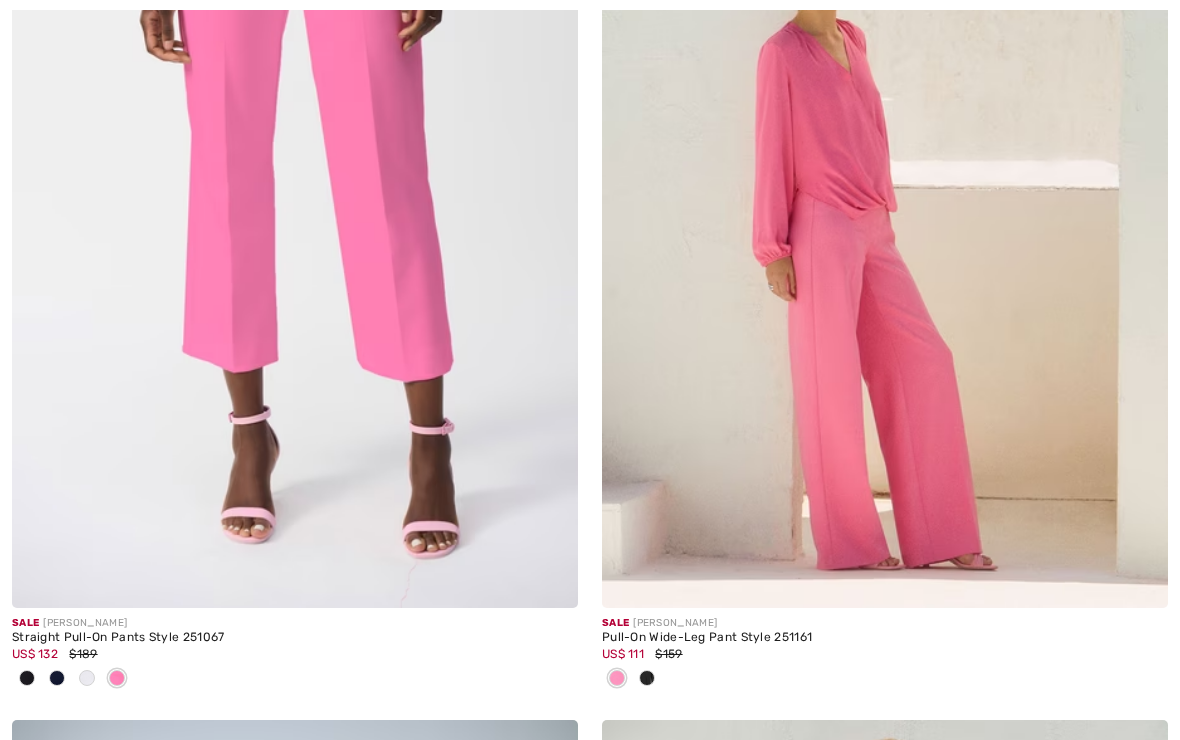 scroll, scrollTop: 4359, scrollLeft: 0, axis: vertical 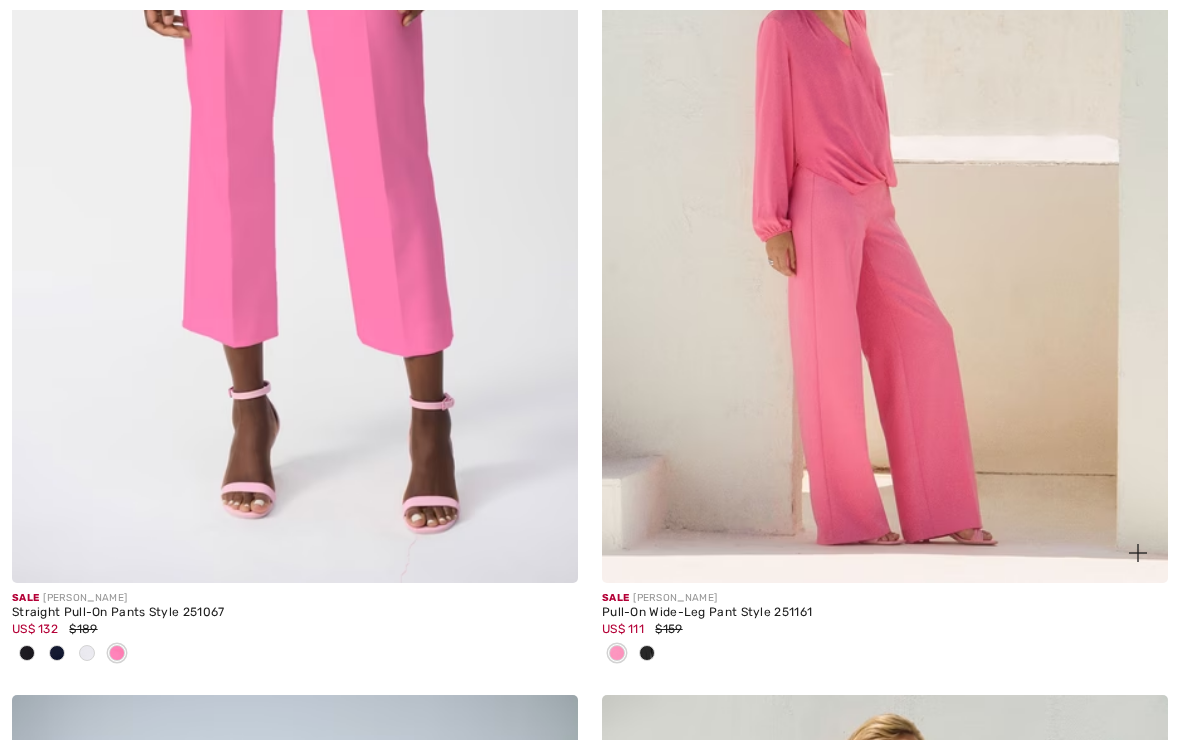 click at bounding box center [885, 158] 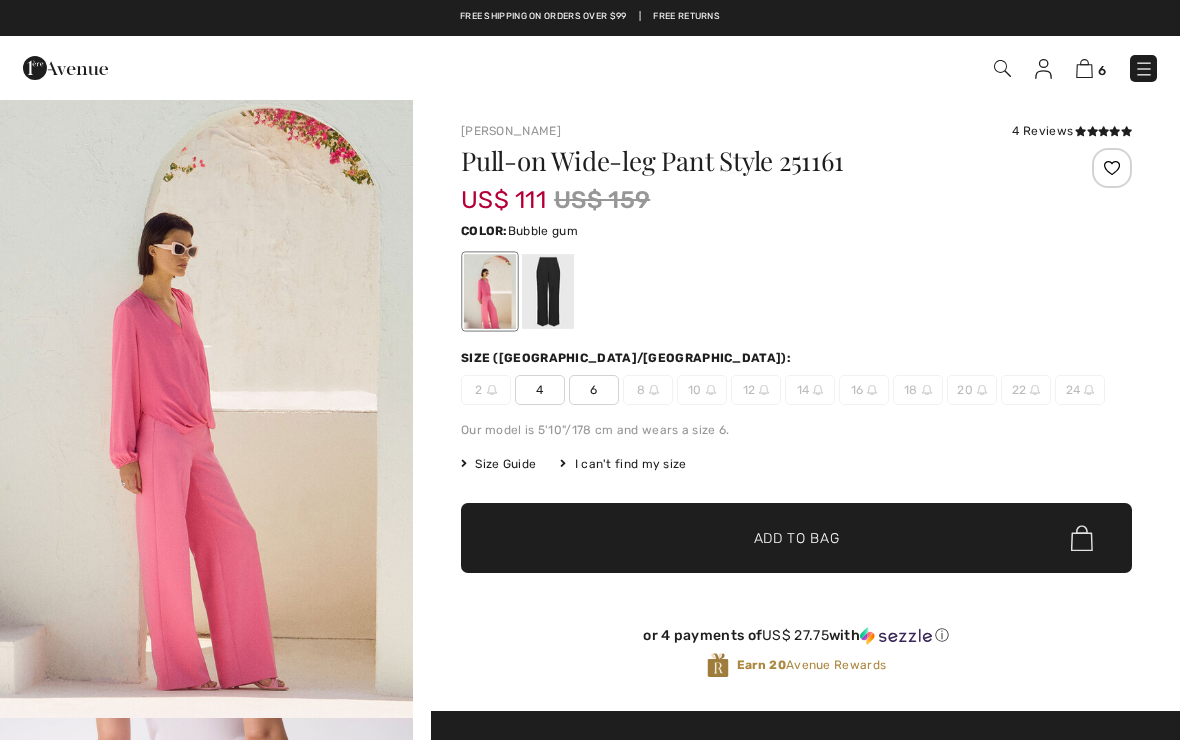 scroll, scrollTop: 0, scrollLeft: 0, axis: both 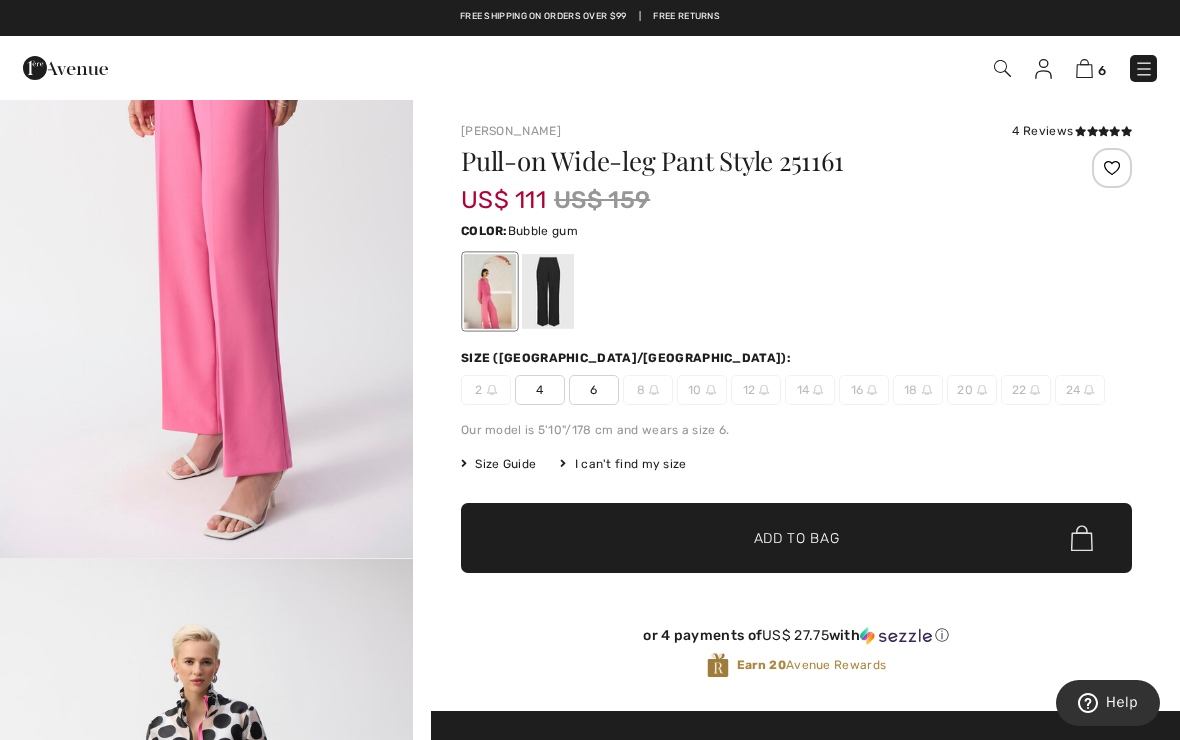 click on "4" at bounding box center (540, 390) 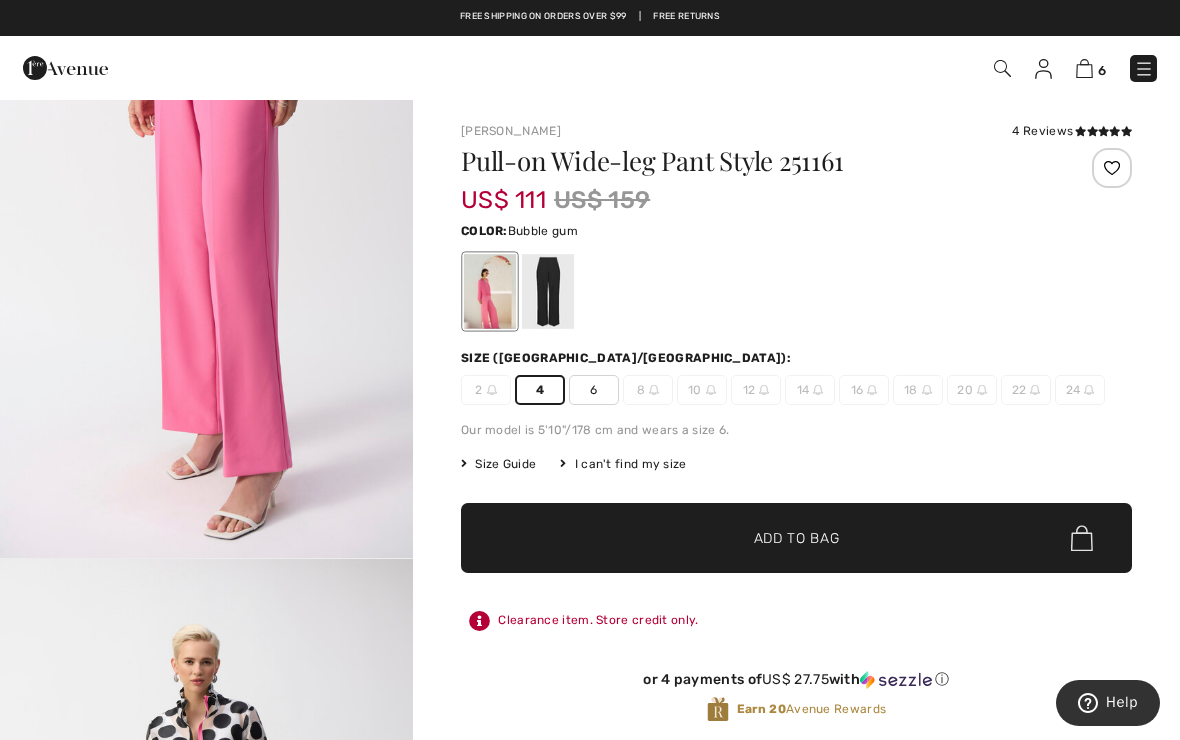 click on "✔ Added to Bag
Add to Bag" at bounding box center (796, 538) 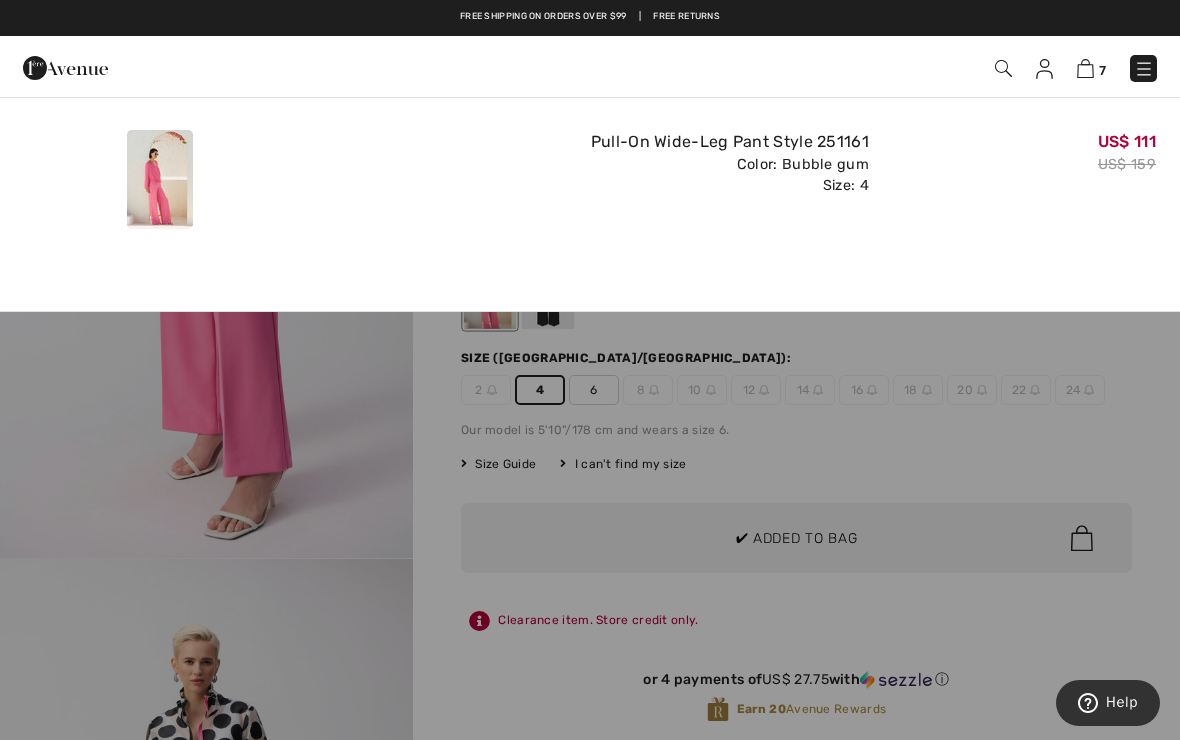 scroll, scrollTop: 0, scrollLeft: 0, axis: both 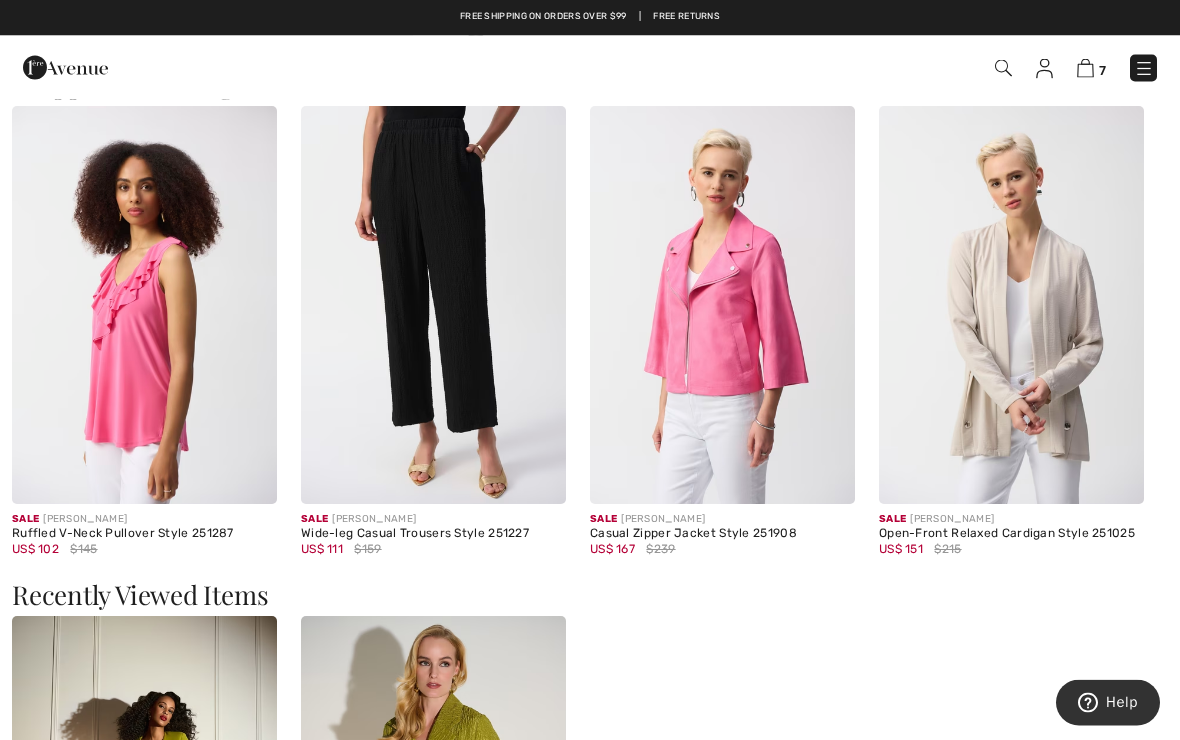 click at bounding box center [144, 306] 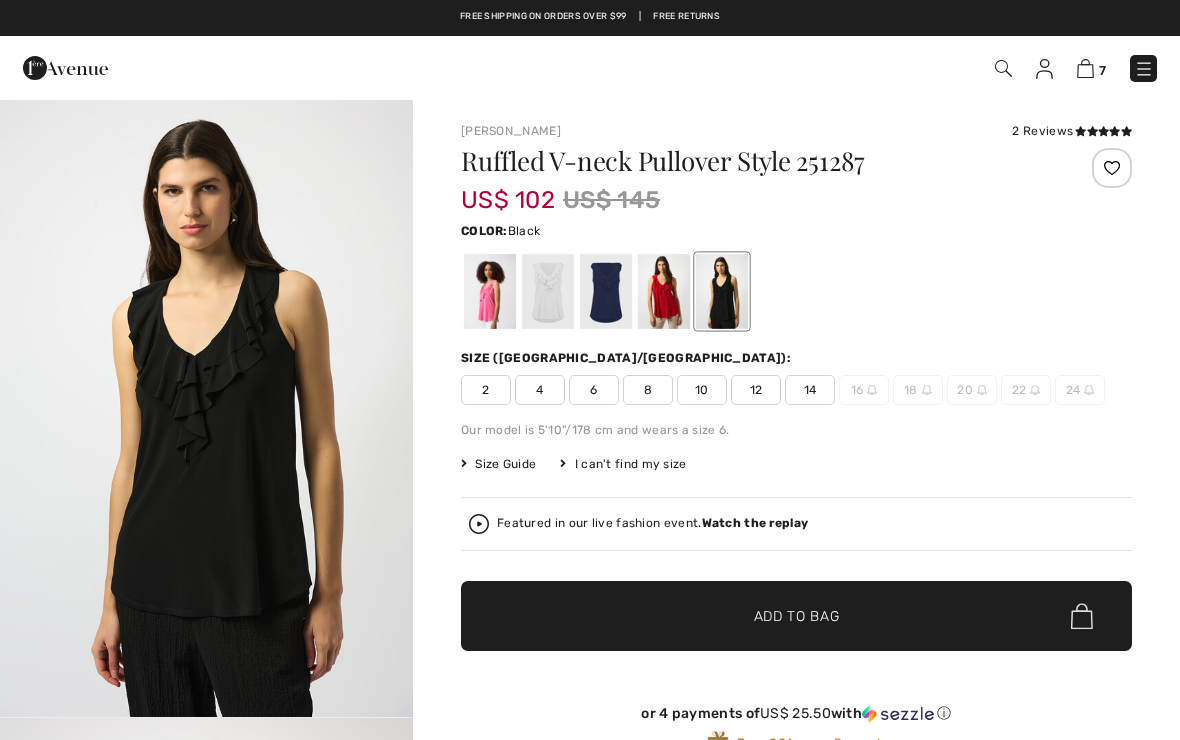 scroll, scrollTop: 0, scrollLeft: 0, axis: both 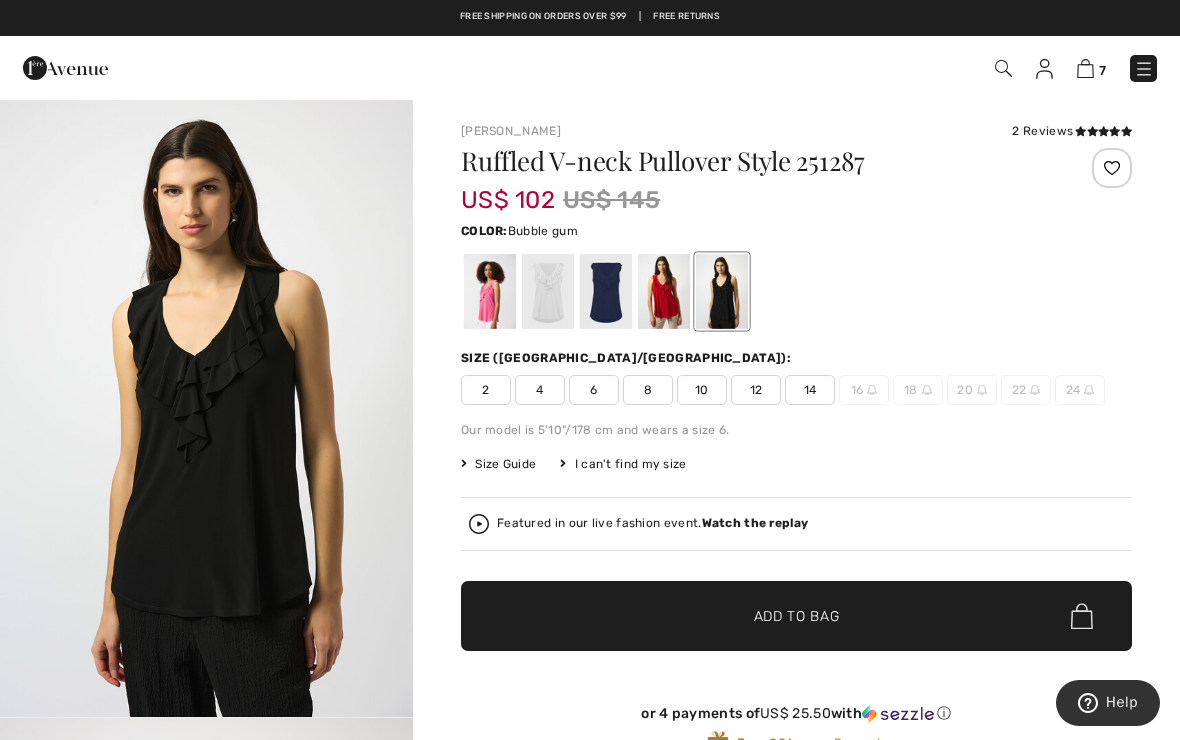 click at bounding box center [490, 291] 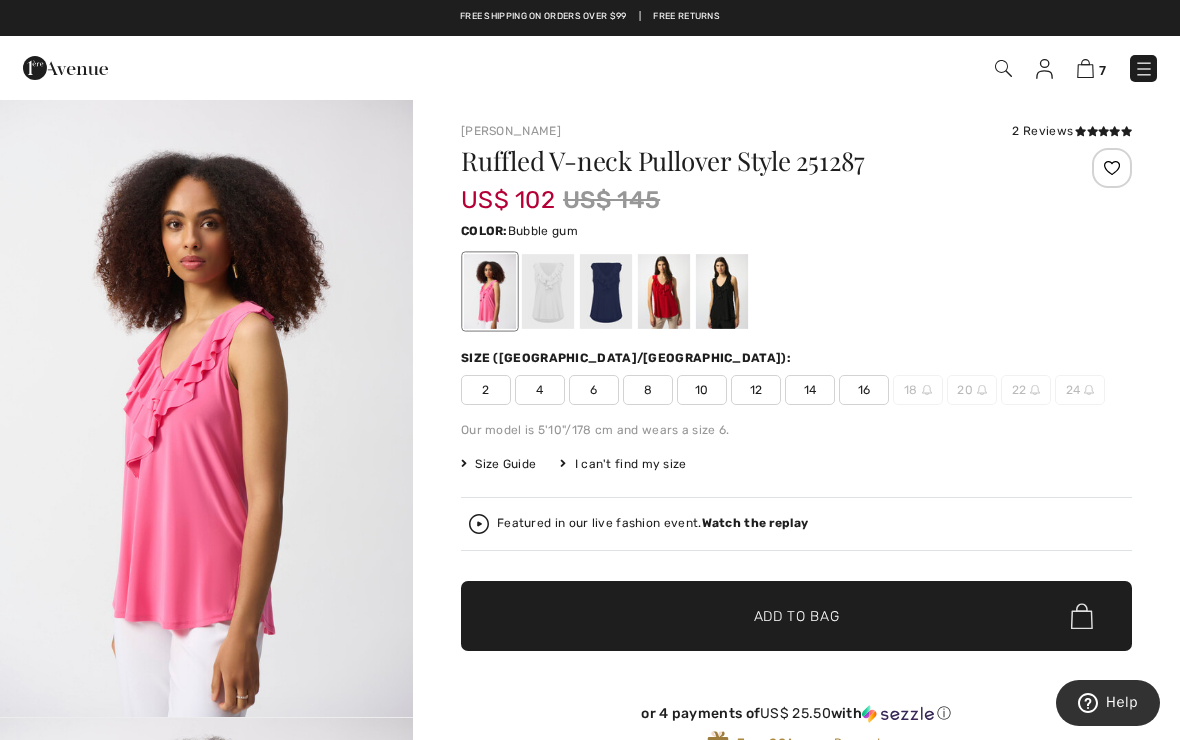 click at bounding box center (1144, 69) 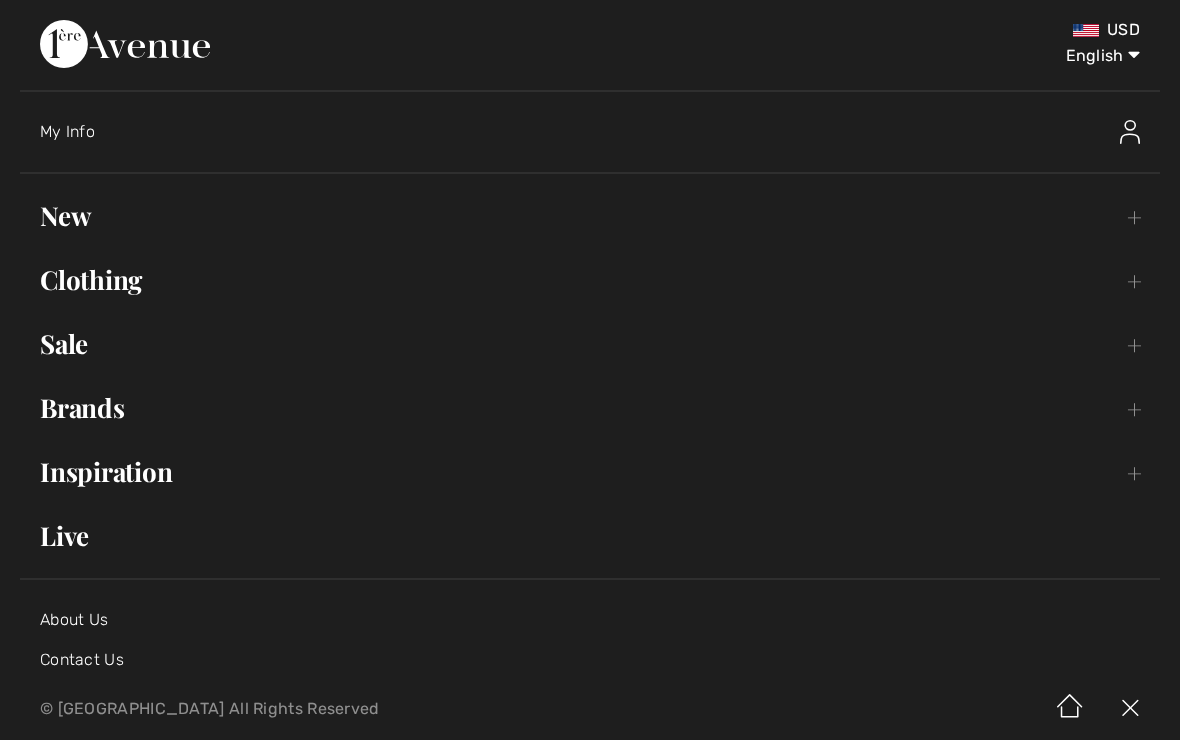 click on "Clothing Toggle submenu" at bounding box center [590, 280] 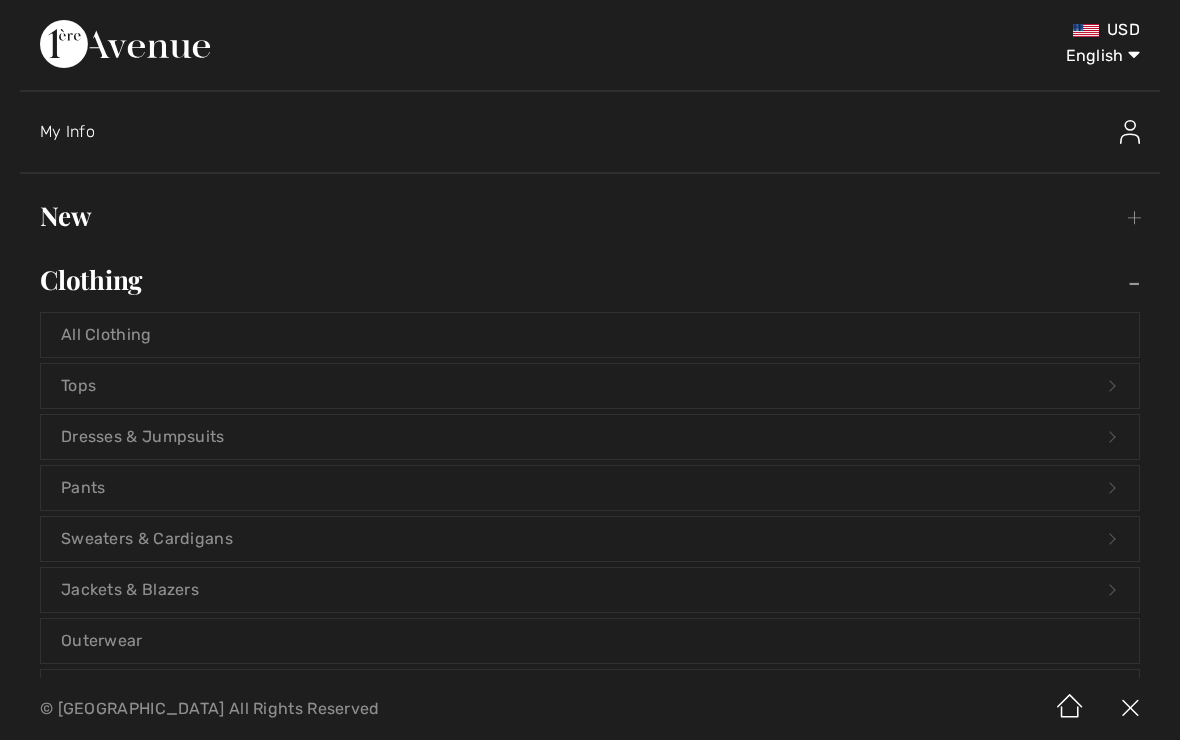 click on "Tops Open submenu" at bounding box center [590, 386] 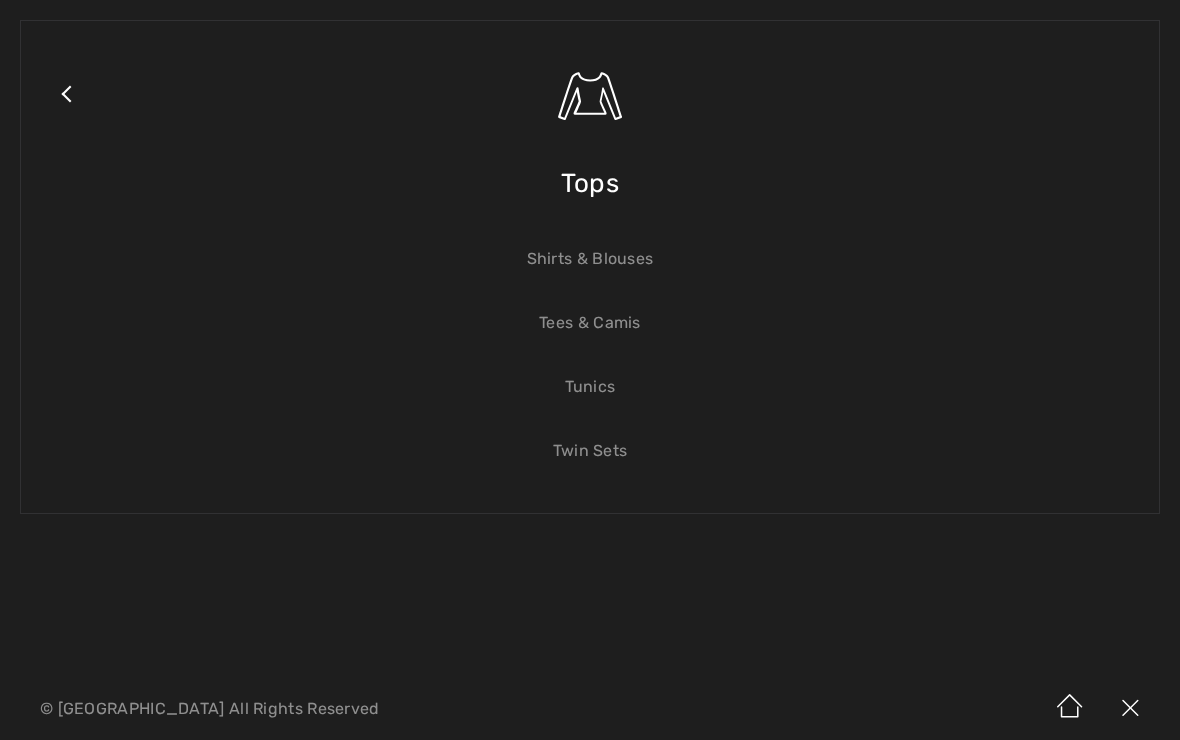 click on "Tees & Camis" at bounding box center (590, 323) 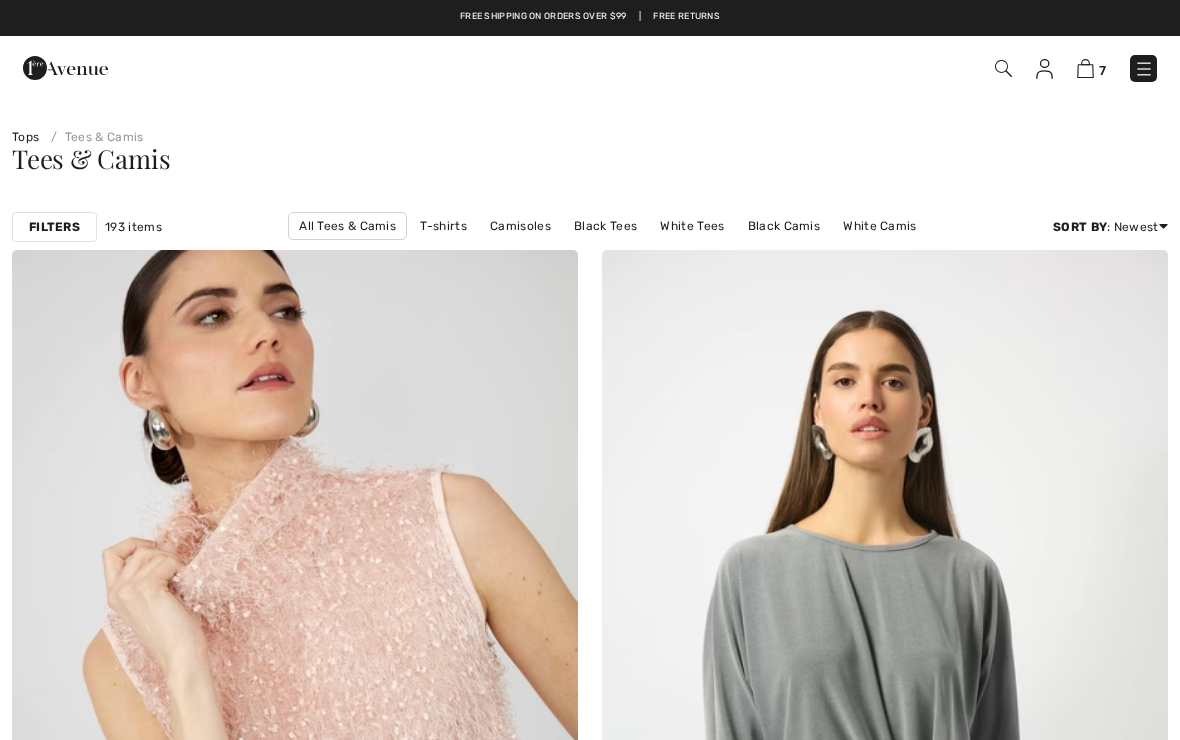checkbox on "true" 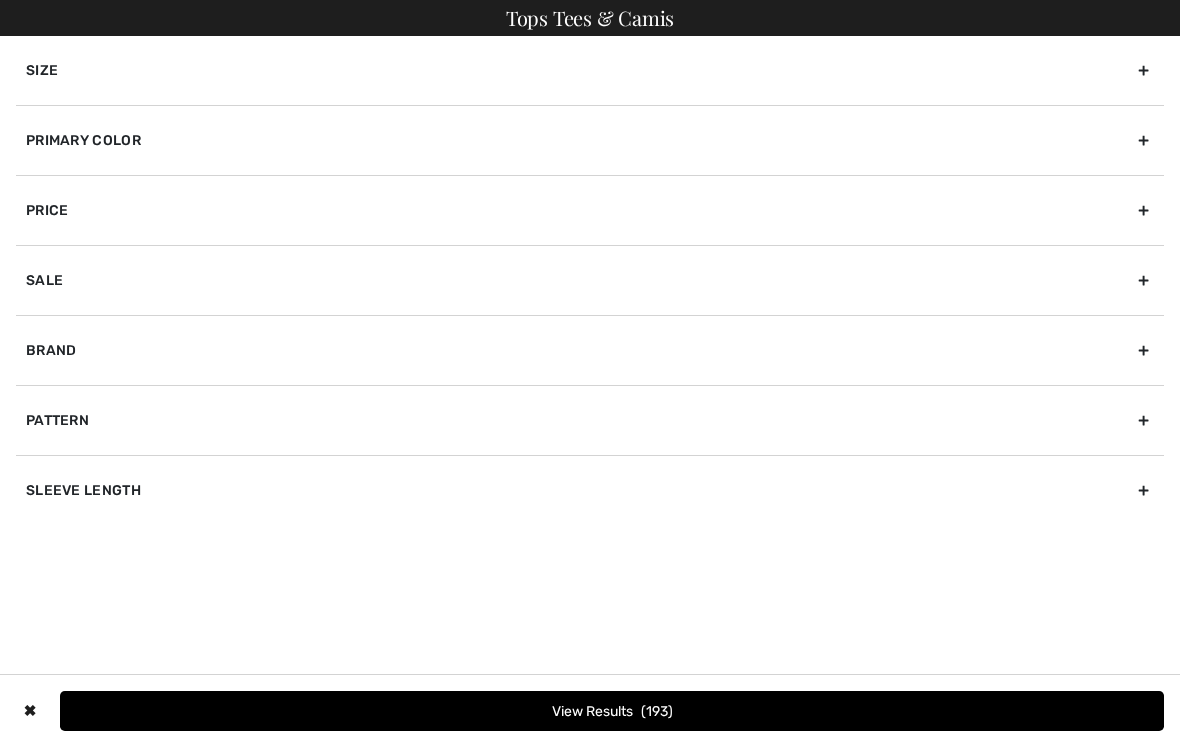 click on "Primary Color" at bounding box center [590, 140] 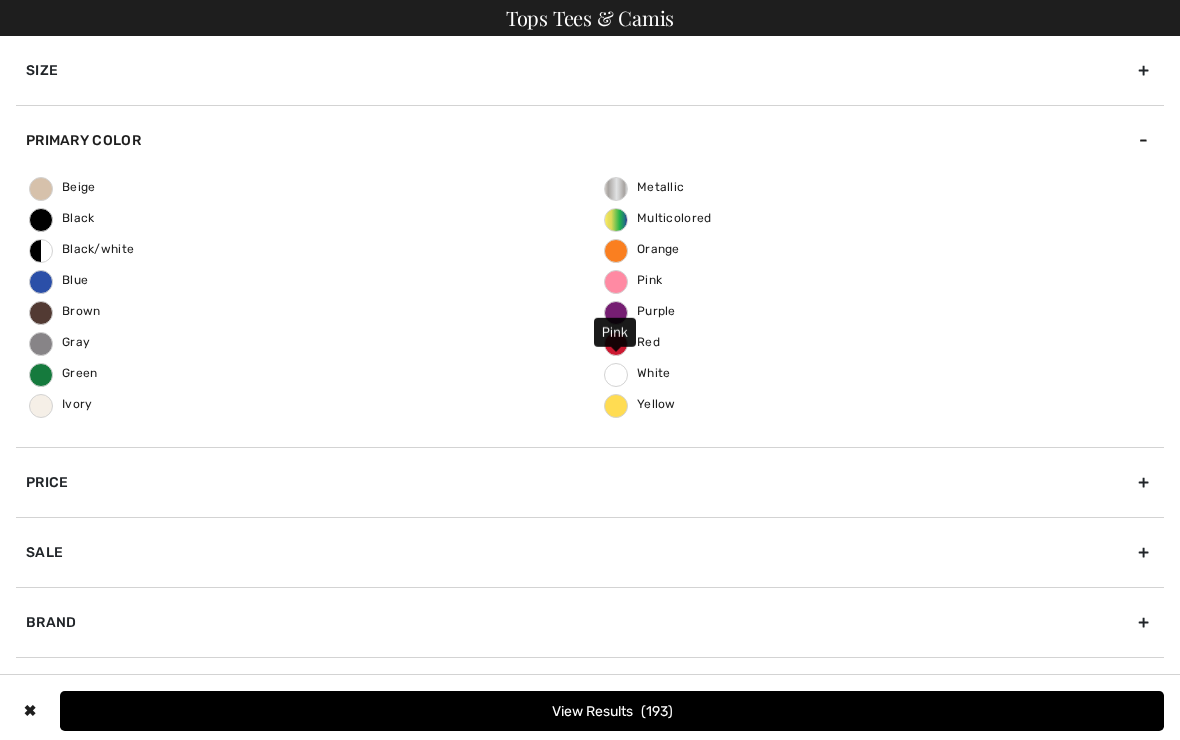 click on "Pink" at bounding box center (616, 282) 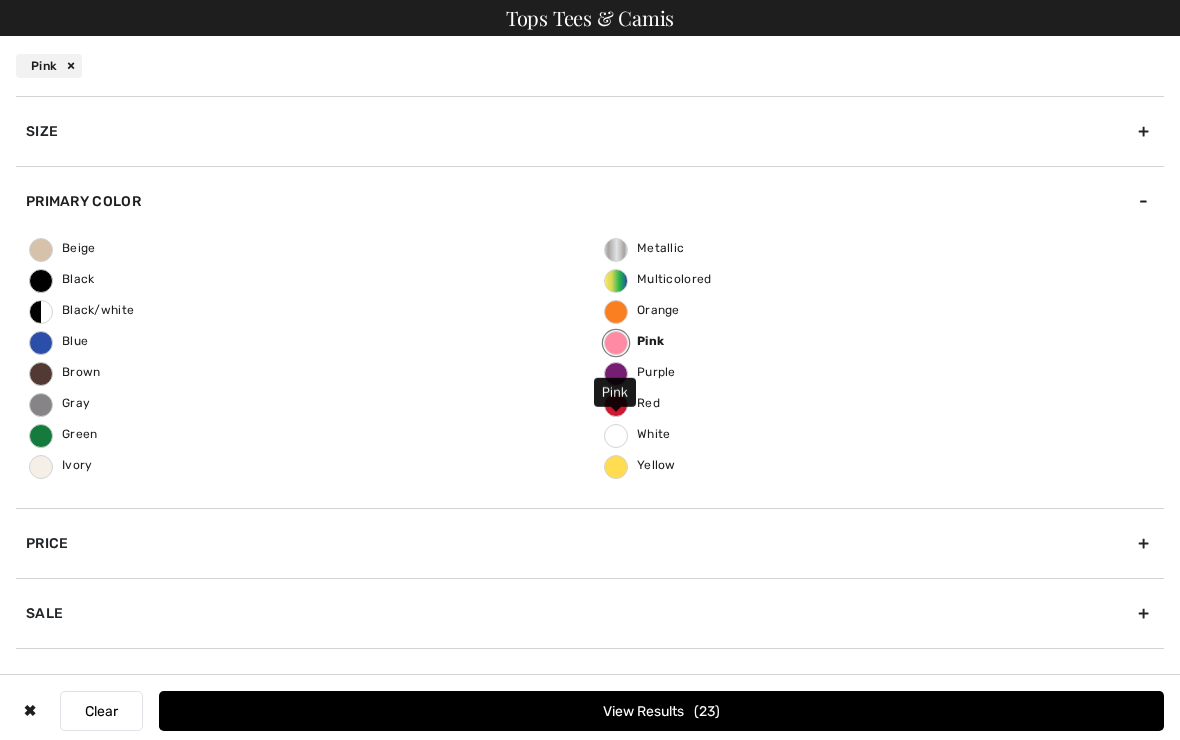 click on "View Results 23" at bounding box center (661, 711) 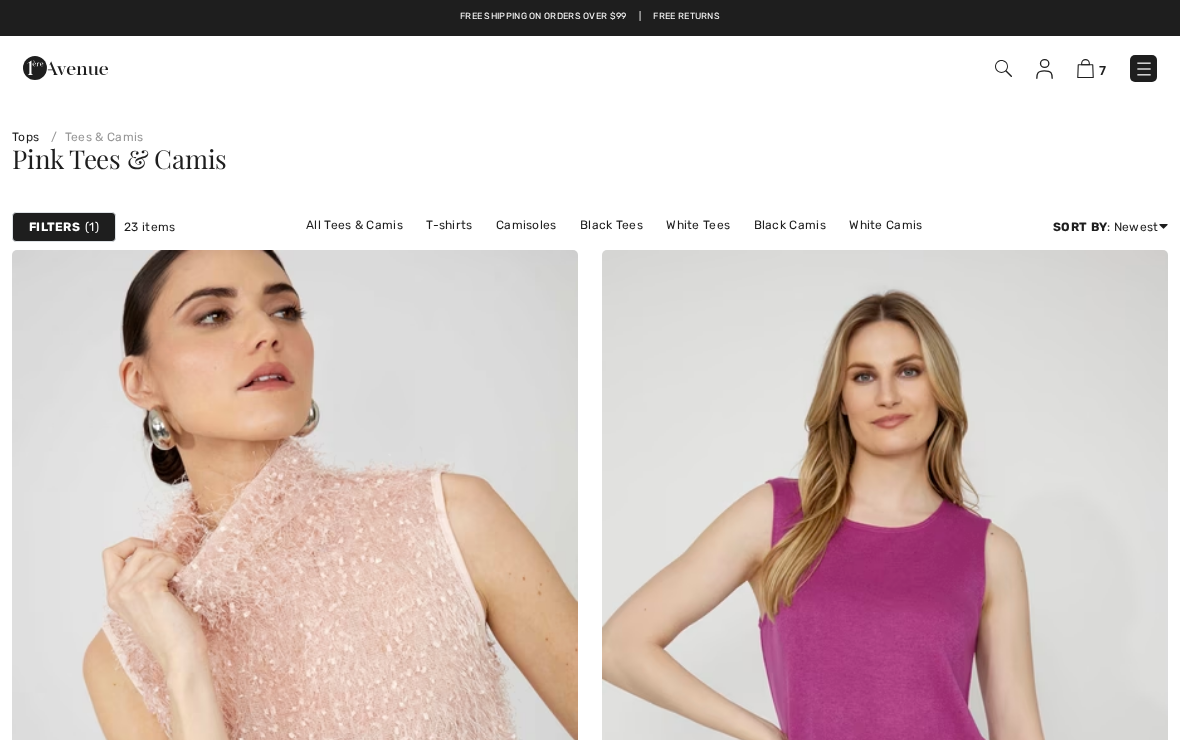 scroll, scrollTop: 0, scrollLeft: 0, axis: both 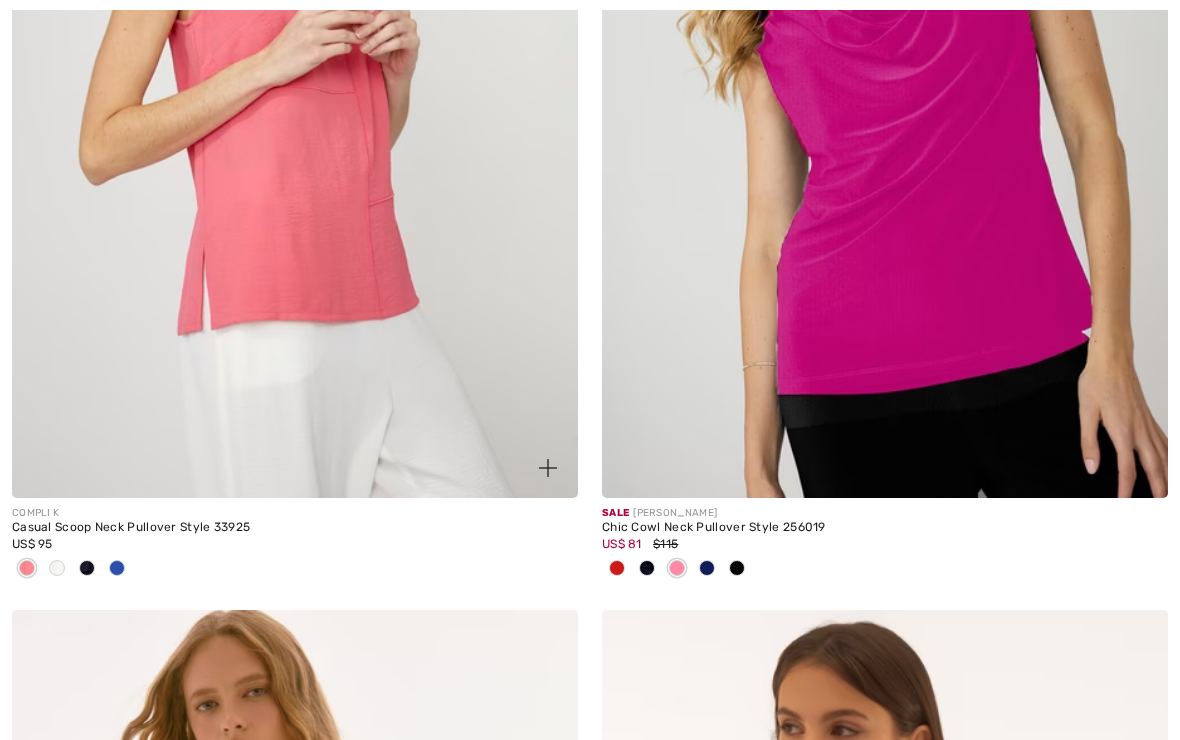 click at bounding box center (295, 73) 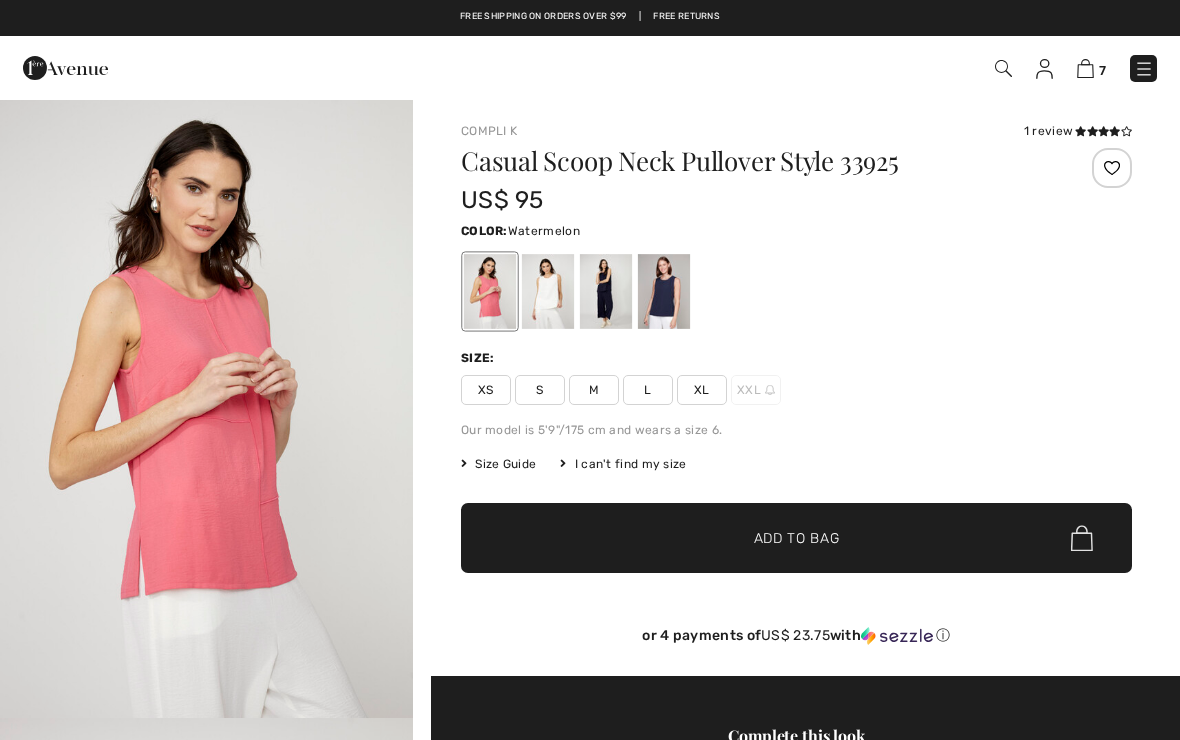 scroll, scrollTop: 0, scrollLeft: 0, axis: both 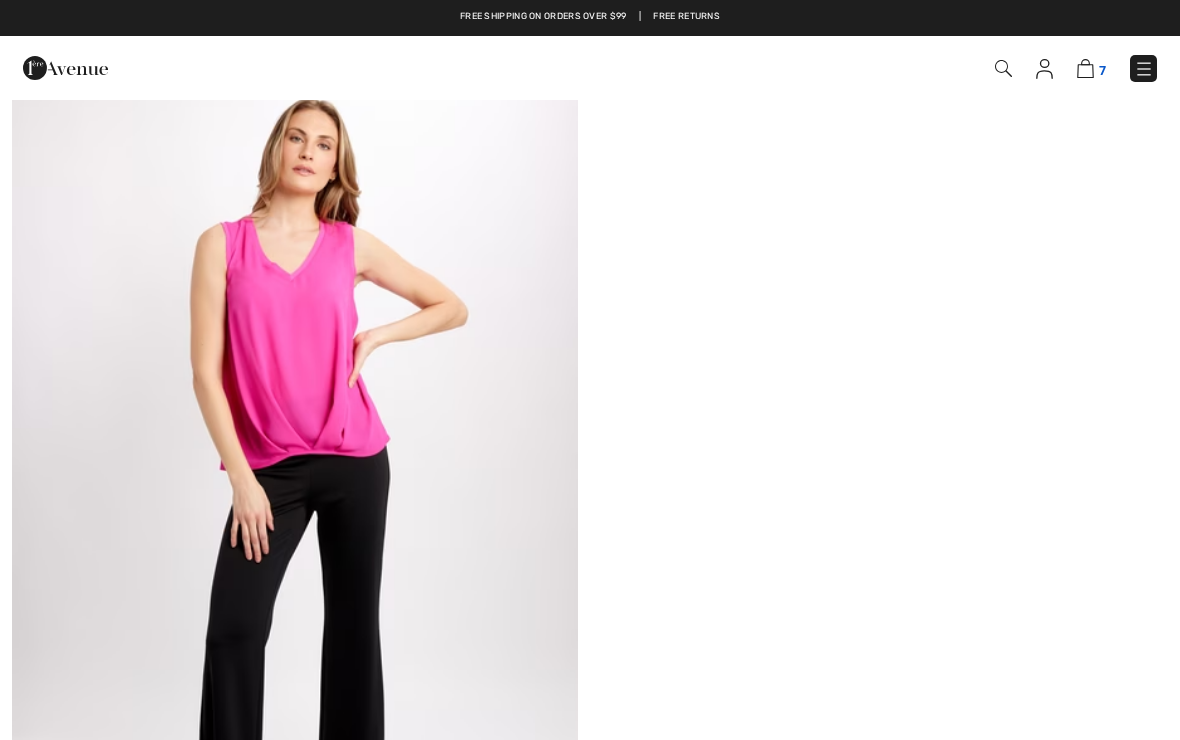 click at bounding box center (1085, 68) 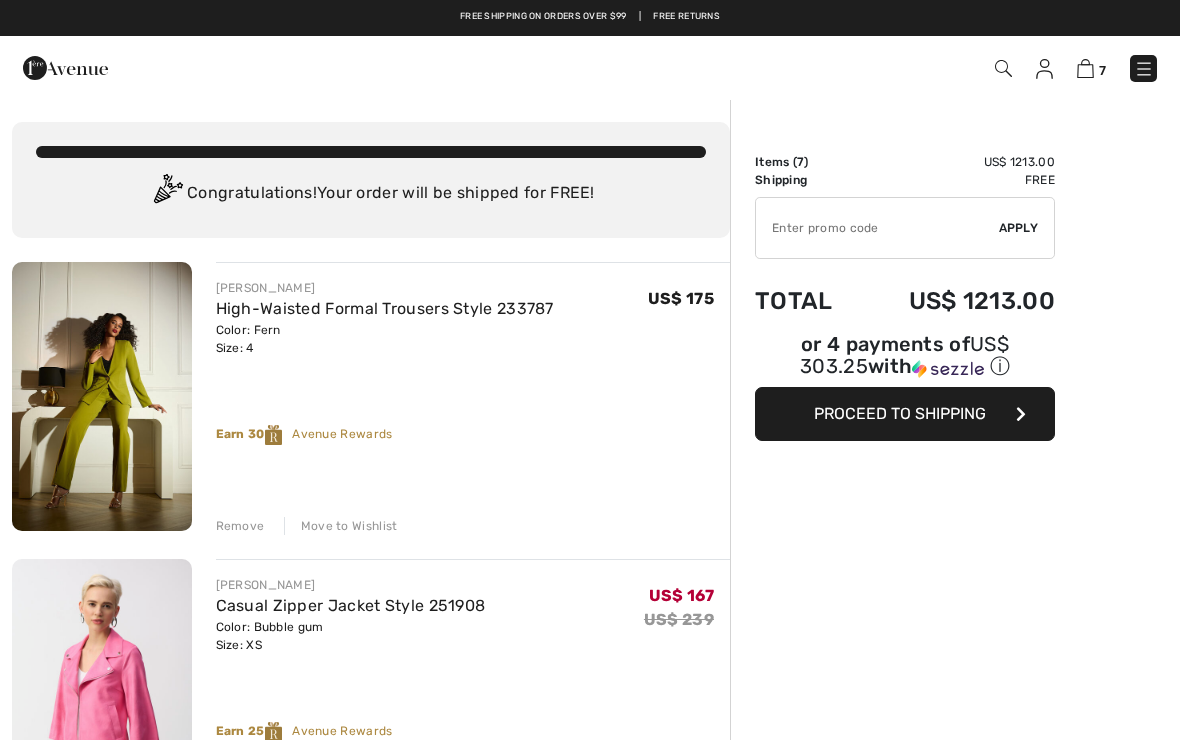 scroll, scrollTop: 0, scrollLeft: 0, axis: both 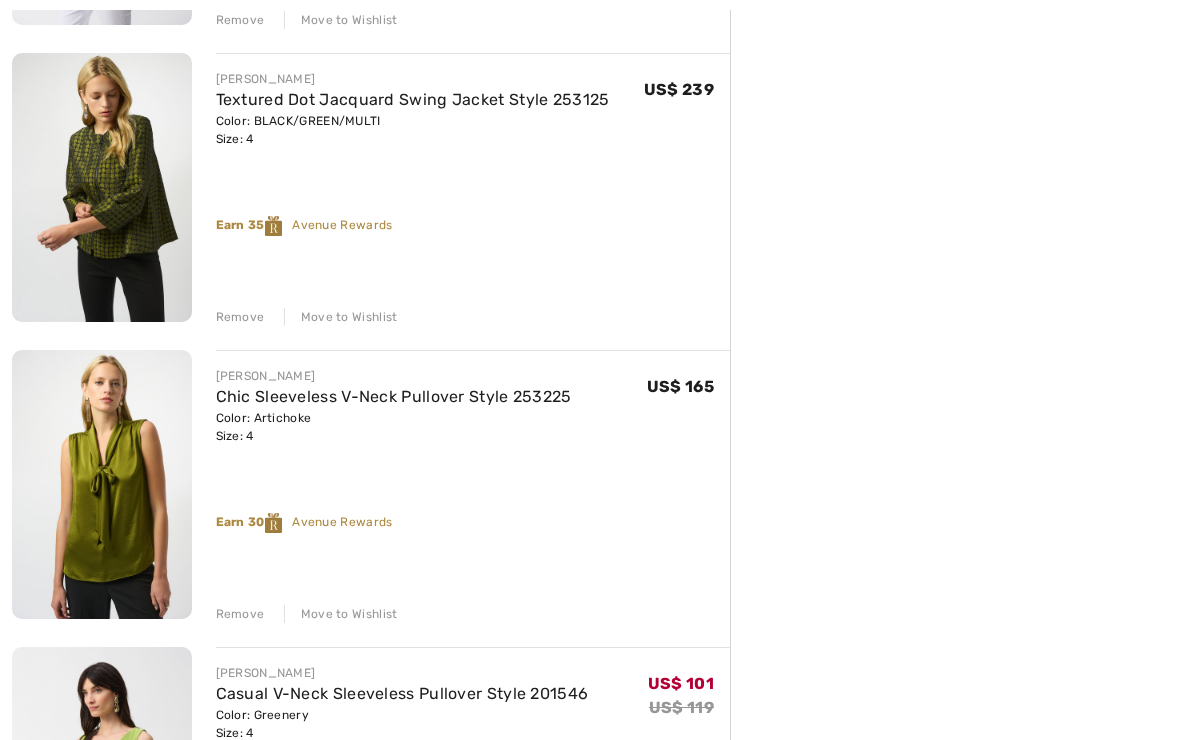 click on "[PERSON_NAME]
Textured Dot Jacquard Swing Jacket Style 253125
Color: BLACK/GREEN/MULTI
Size: 4
Final Sale
US$ 239
US$ 239
Remove
Move to Wishlist
Earn [STREET_ADDRESS]" at bounding box center [473, 190] 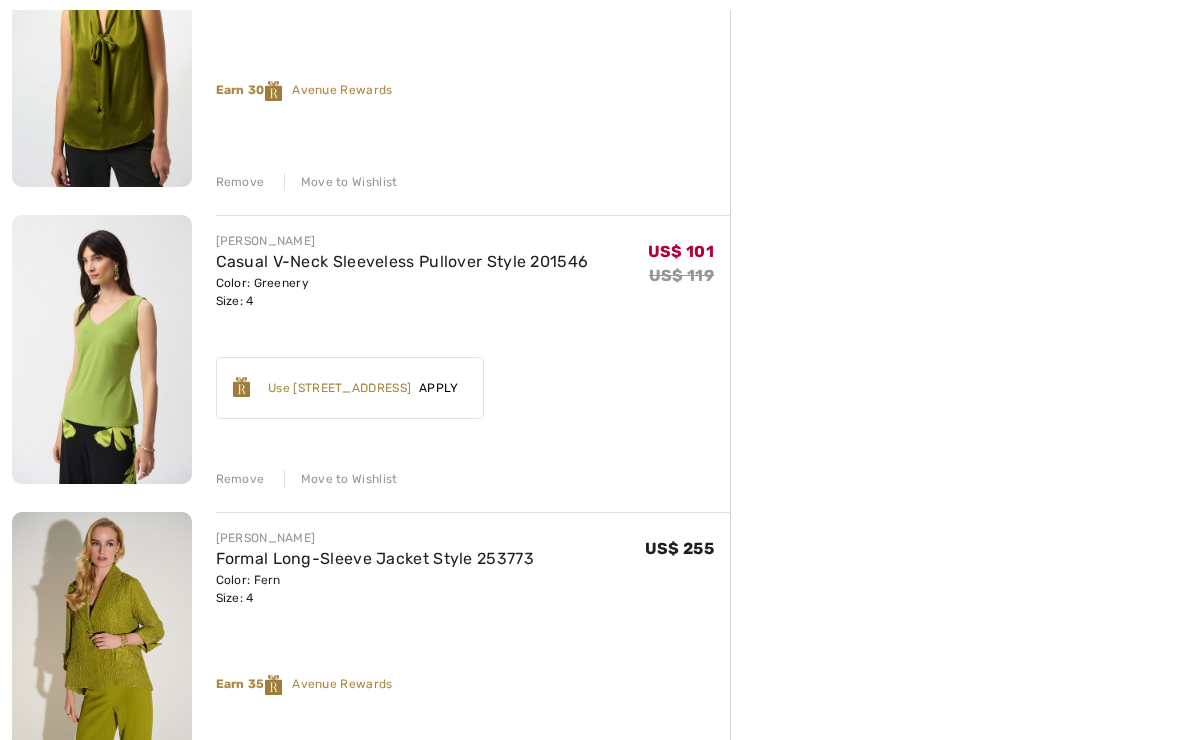 scroll, scrollTop: 1008, scrollLeft: 0, axis: vertical 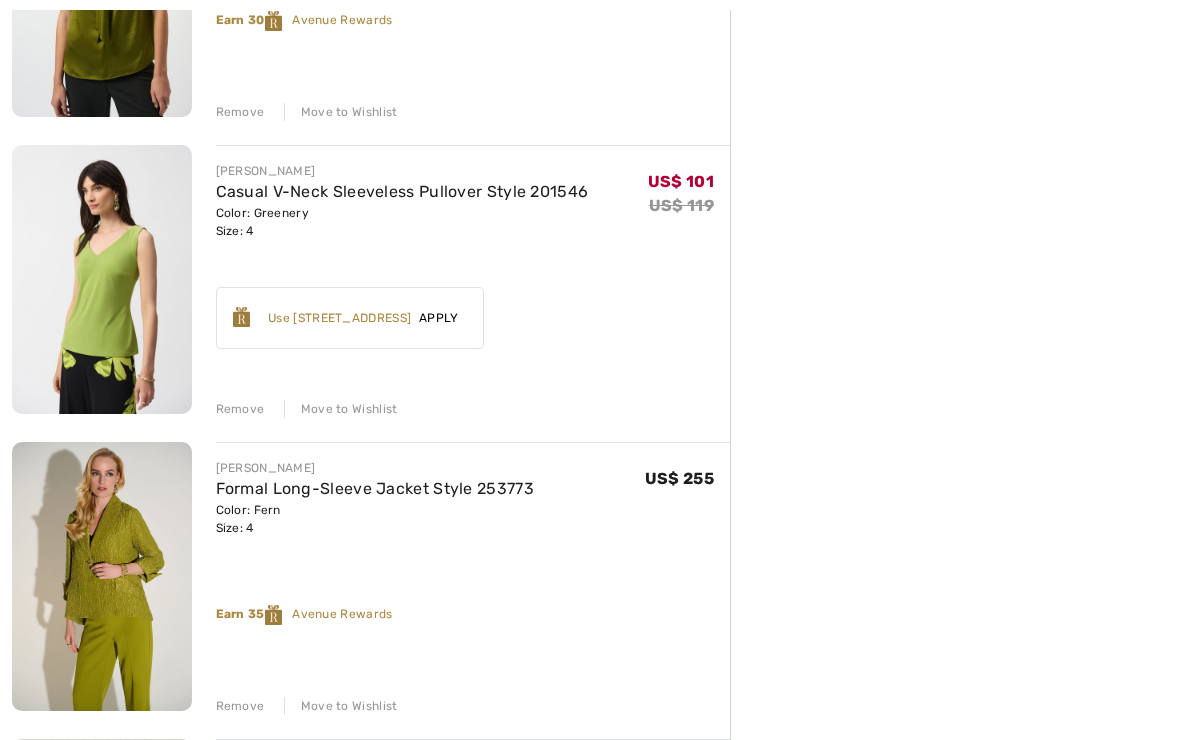 click on "JOSEPH RIBKOFF
Casual V-Neck Sleeveless Pullover Style 201546
Color: Greenery
Size: 4
Final Sale
US$ 101
US$ 119
US$ 101
US$ 119
Remove
Move to Wishlist
Earn 20   Avenue Rewards
✔
Use 700 Avenue Rewards
Apply
Remove" at bounding box center (473, 281) 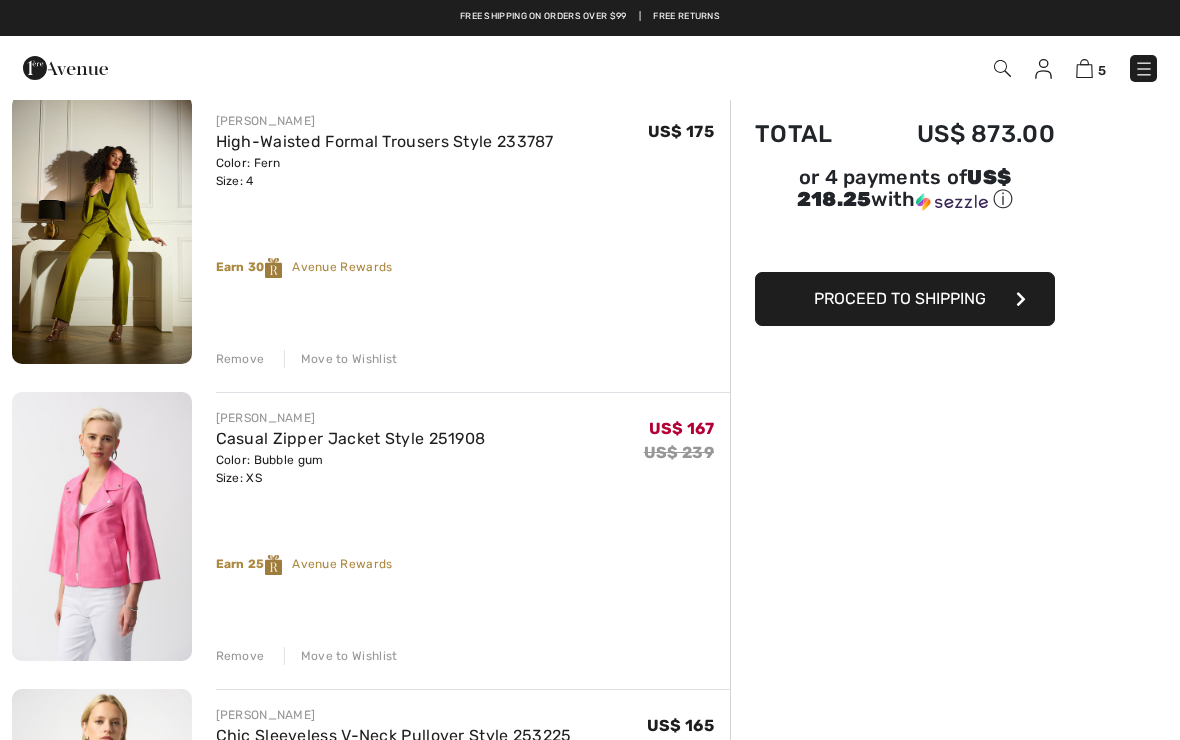 scroll, scrollTop: 0, scrollLeft: 0, axis: both 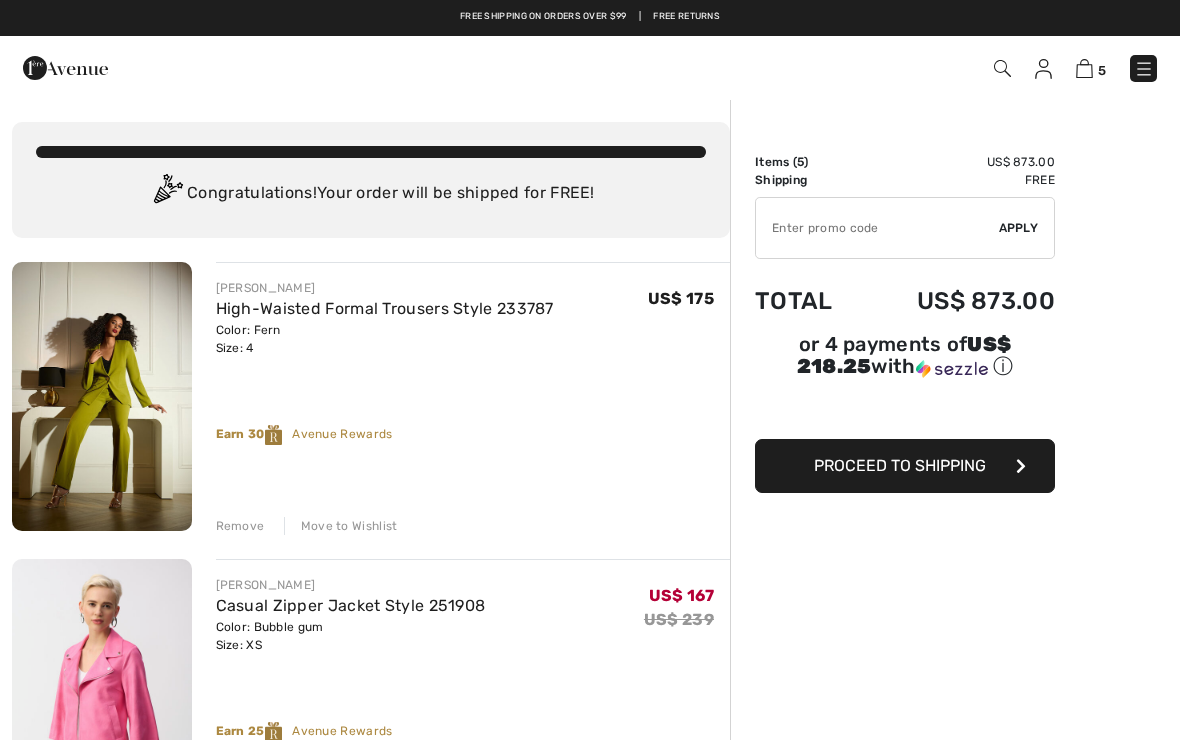 click on "5" at bounding box center (832, 68) 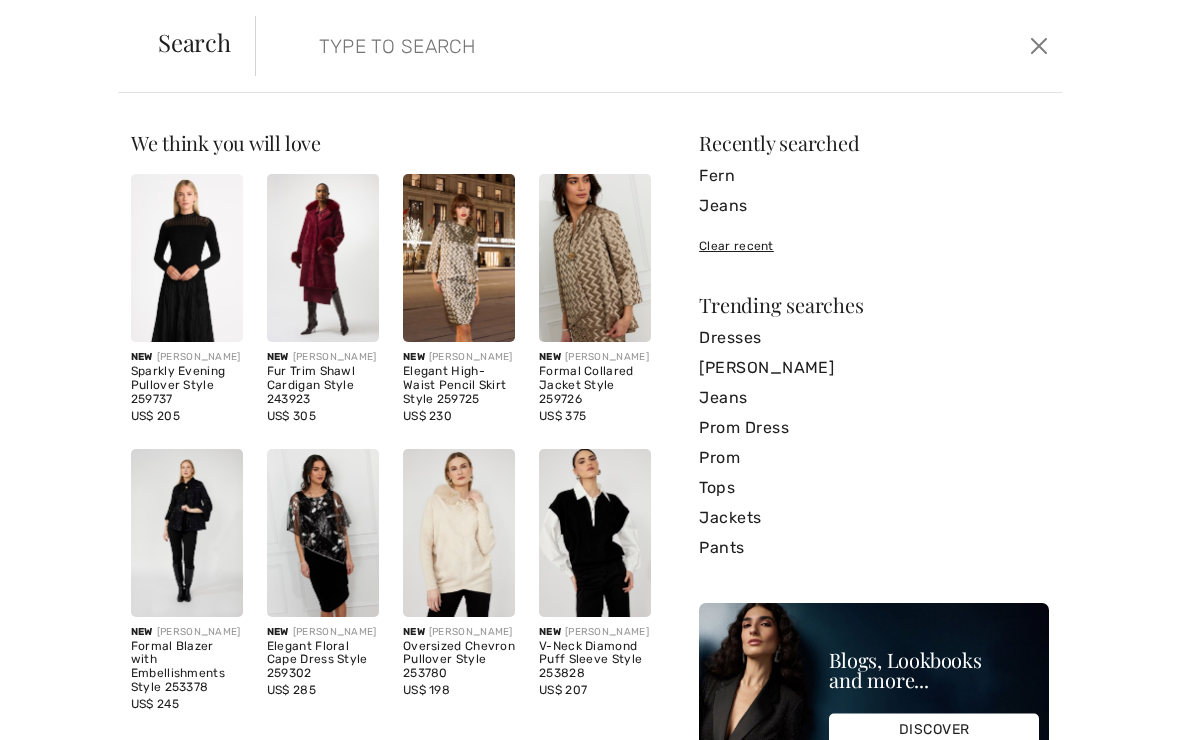 click at bounding box center [574, 46] 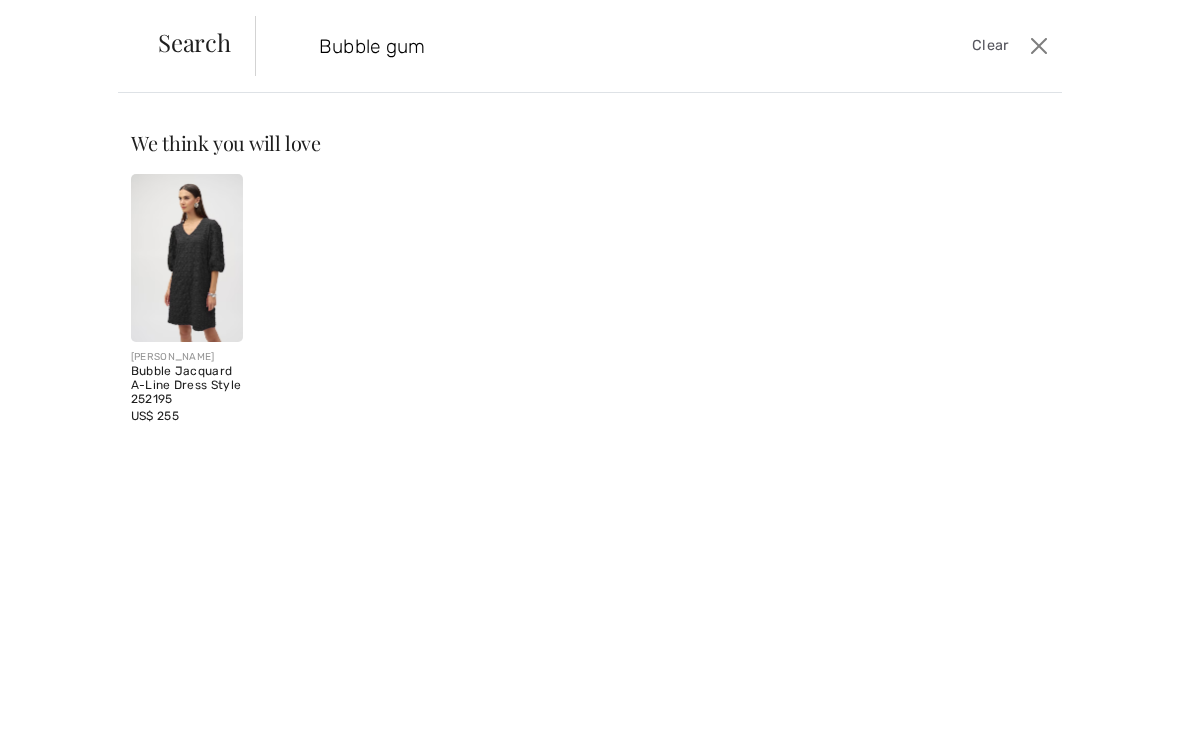 click on "Search" at bounding box center (194, 42) 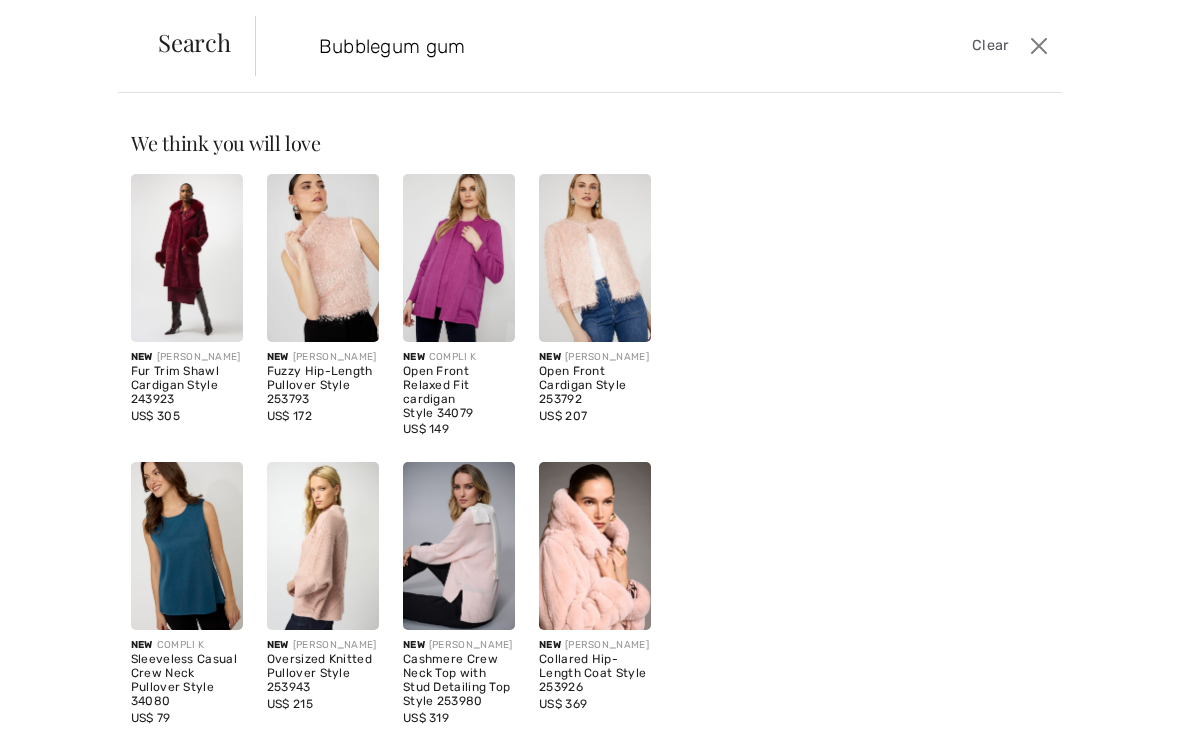 click on "Bubblegum gum" at bounding box center (574, 46) 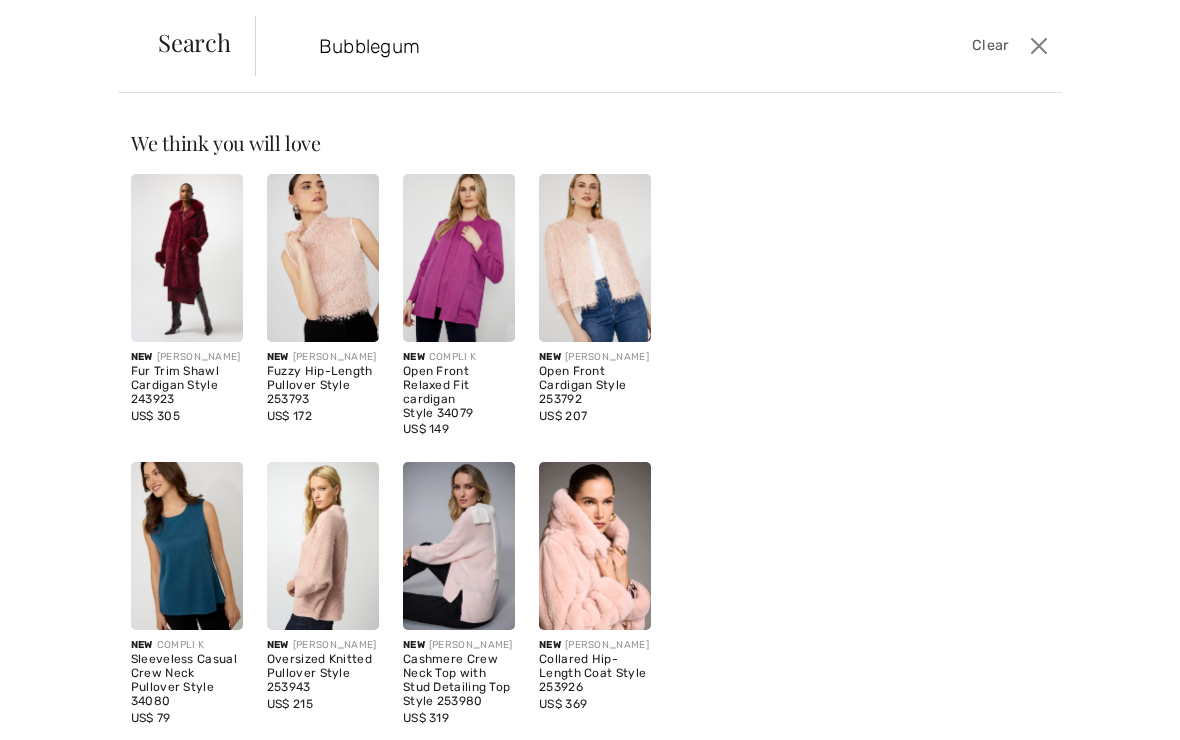 click on "Bubblegum" at bounding box center [574, 46] 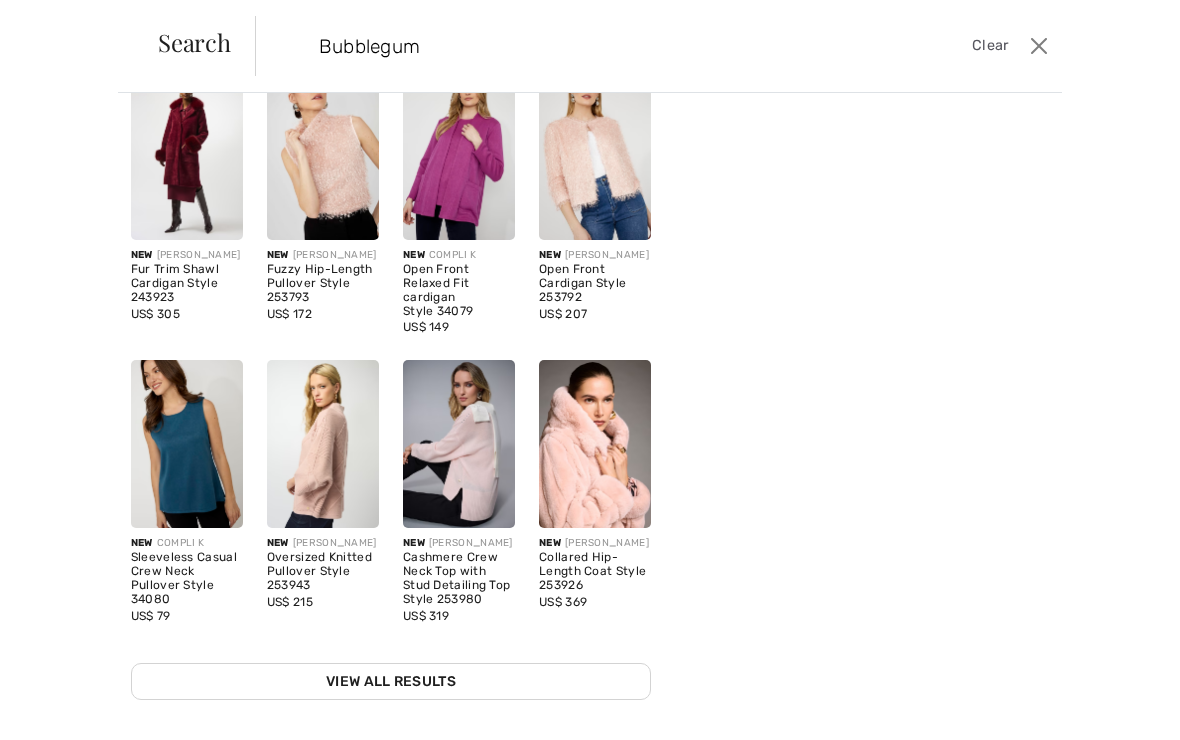 scroll, scrollTop: 112, scrollLeft: 0, axis: vertical 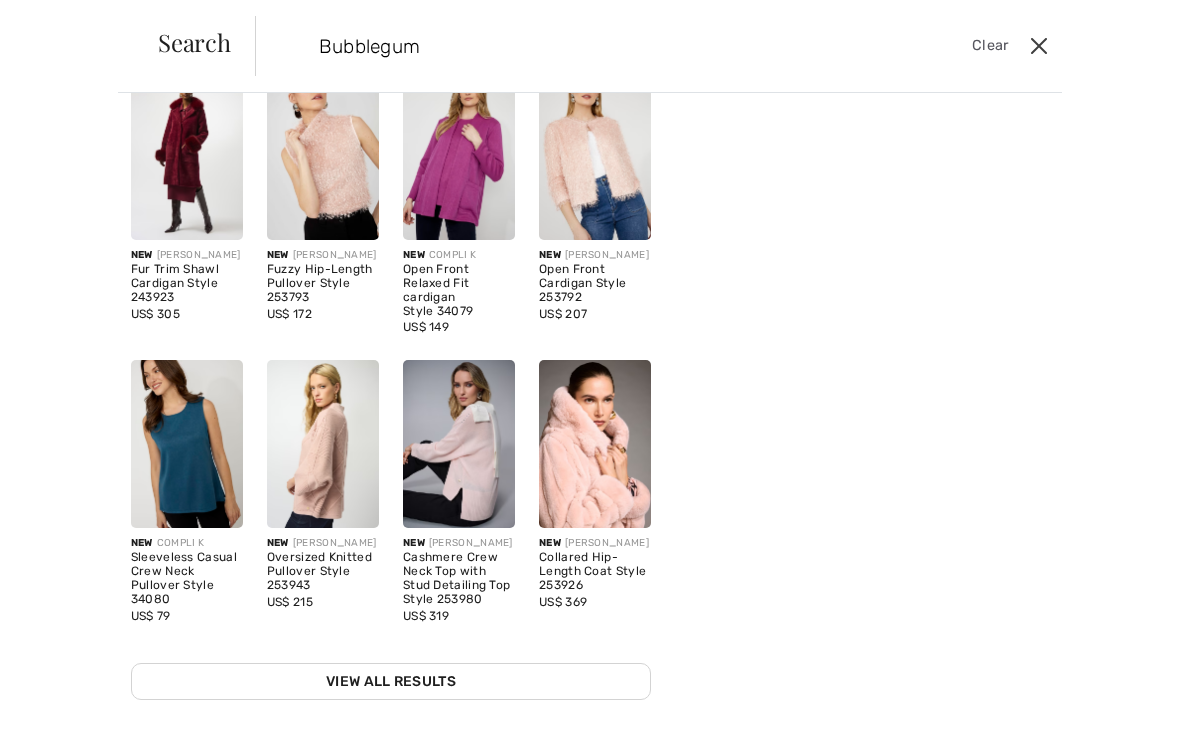 type on "Bubblegum" 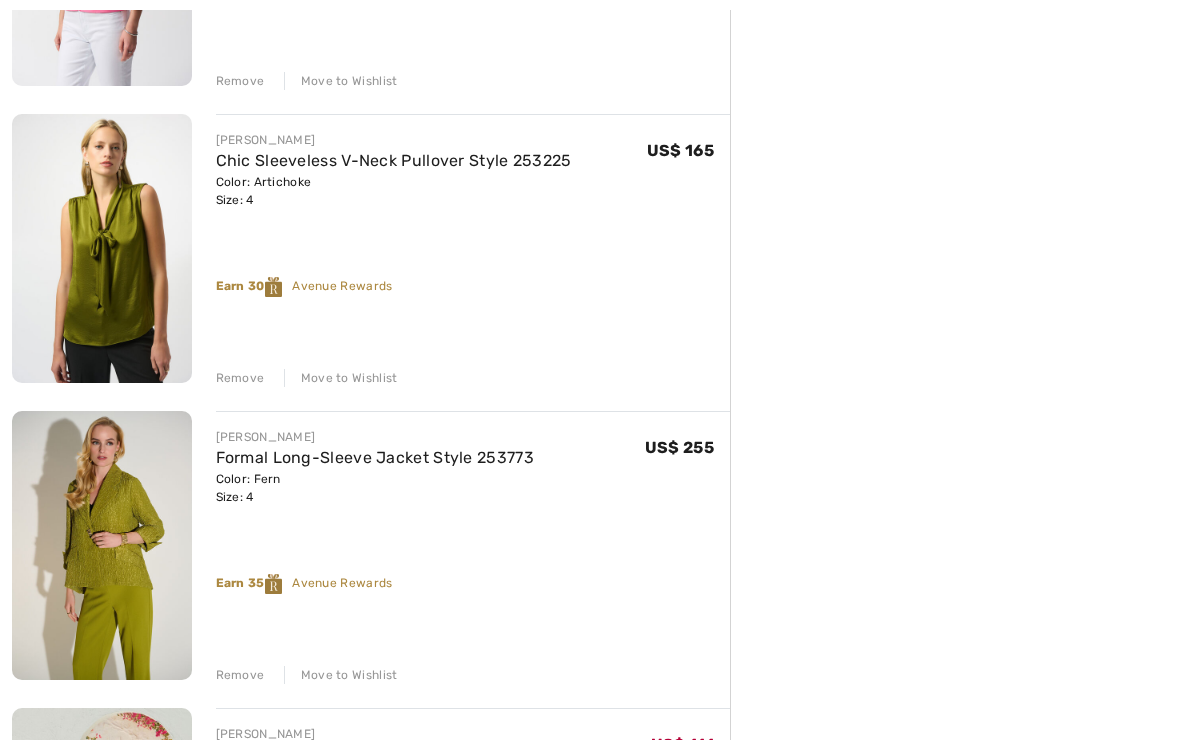scroll, scrollTop: 759, scrollLeft: 0, axis: vertical 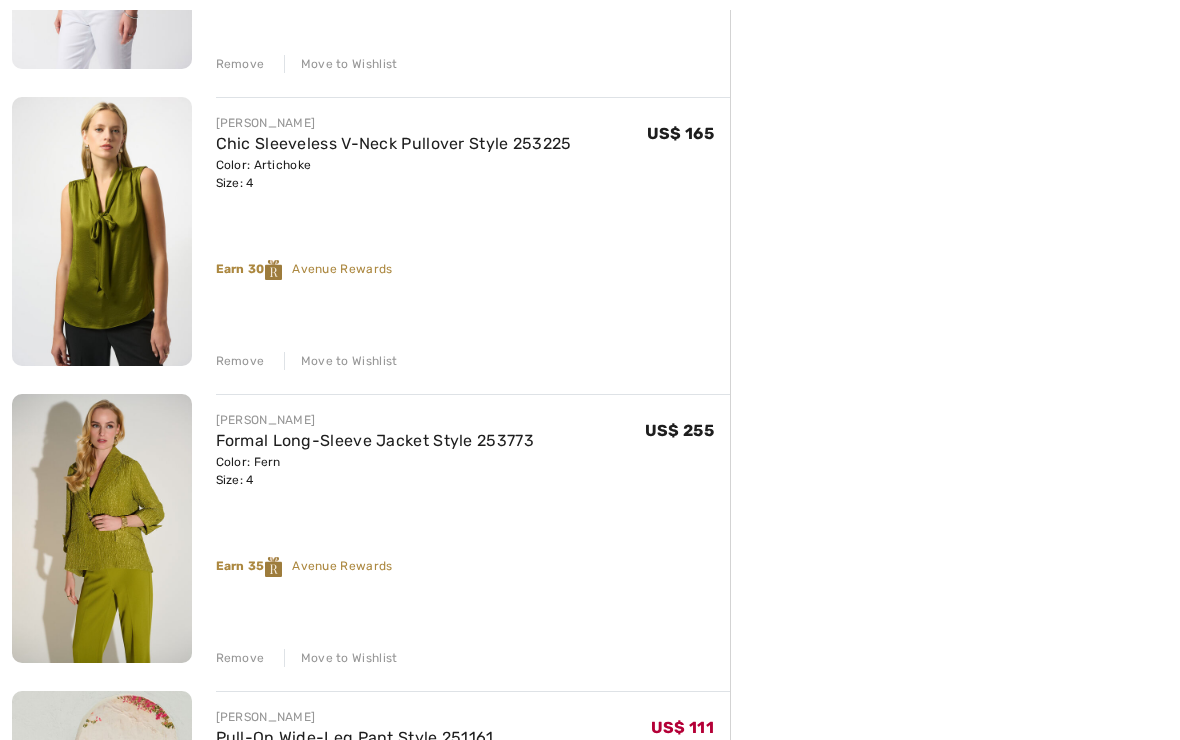 click on "Remove" at bounding box center (240, 361) 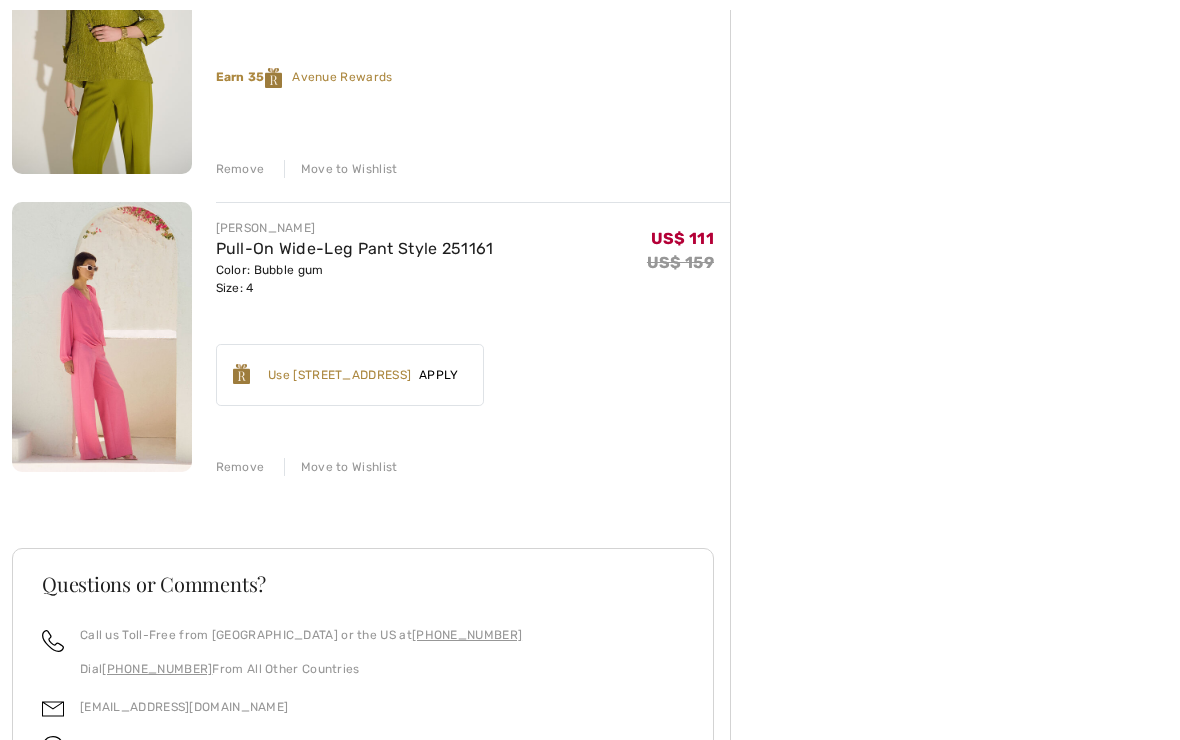 scroll, scrollTop: 959, scrollLeft: 0, axis: vertical 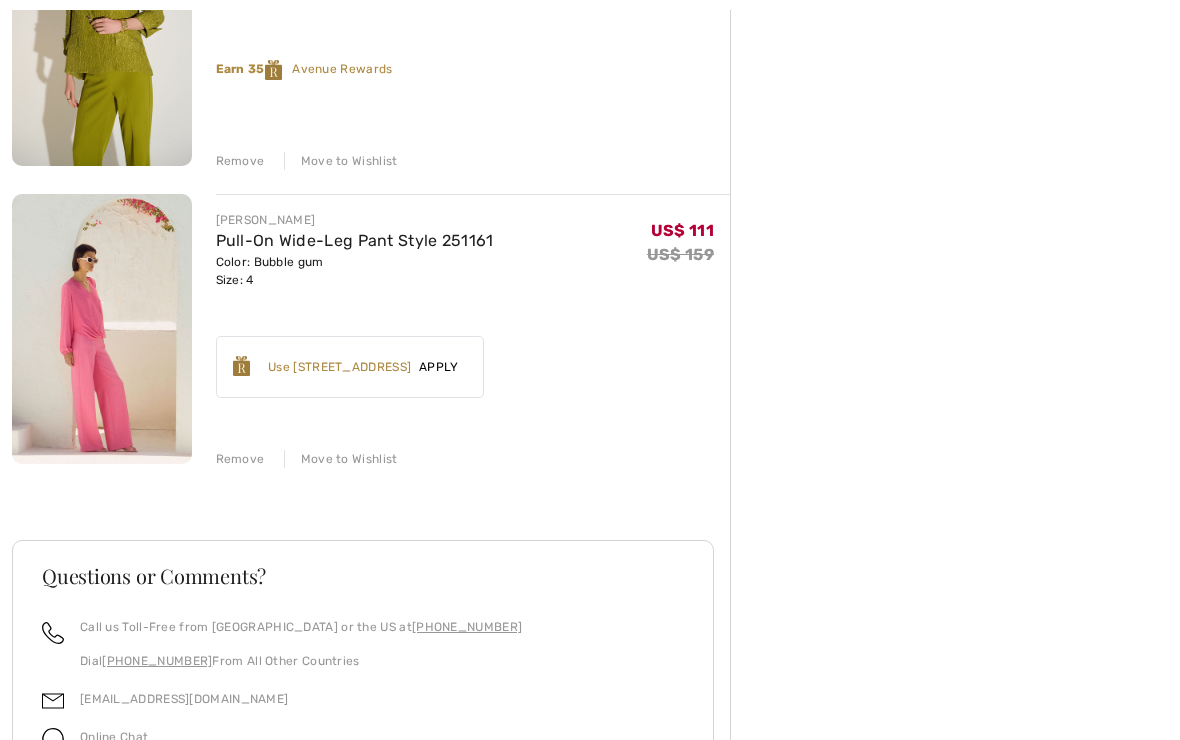 click on "Apply" at bounding box center (439, 367) 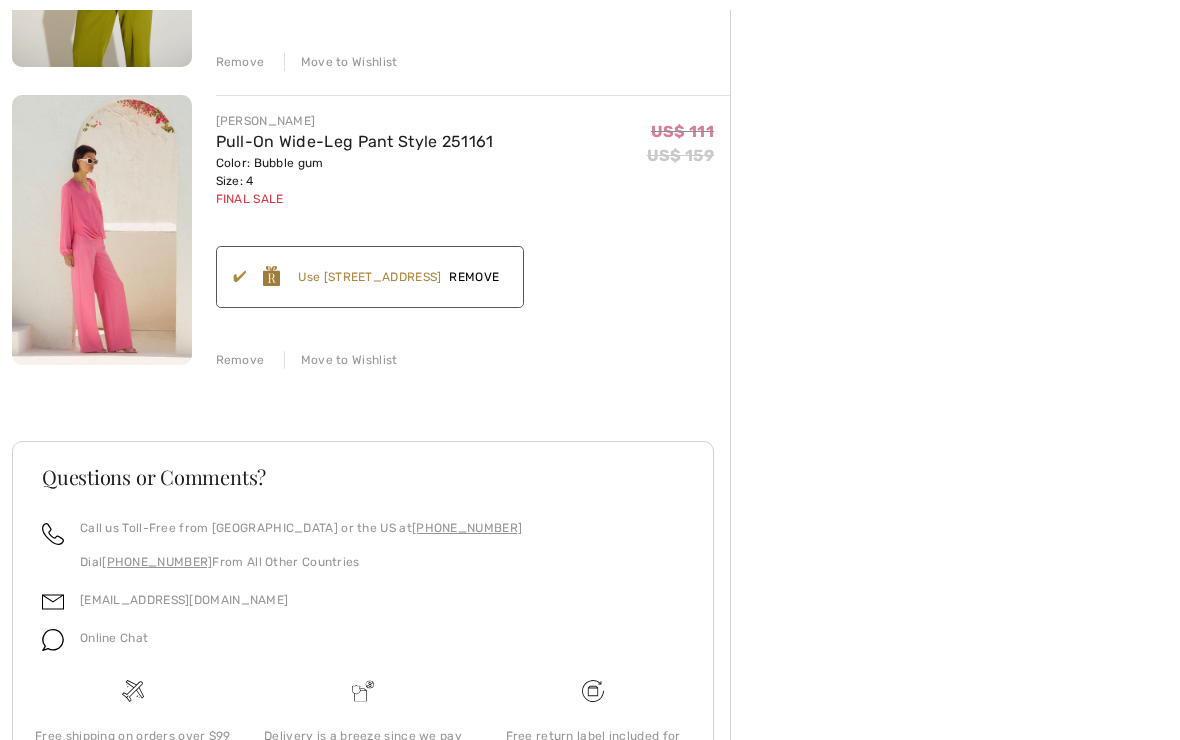 scroll, scrollTop: 1165, scrollLeft: 0, axis: vertical 